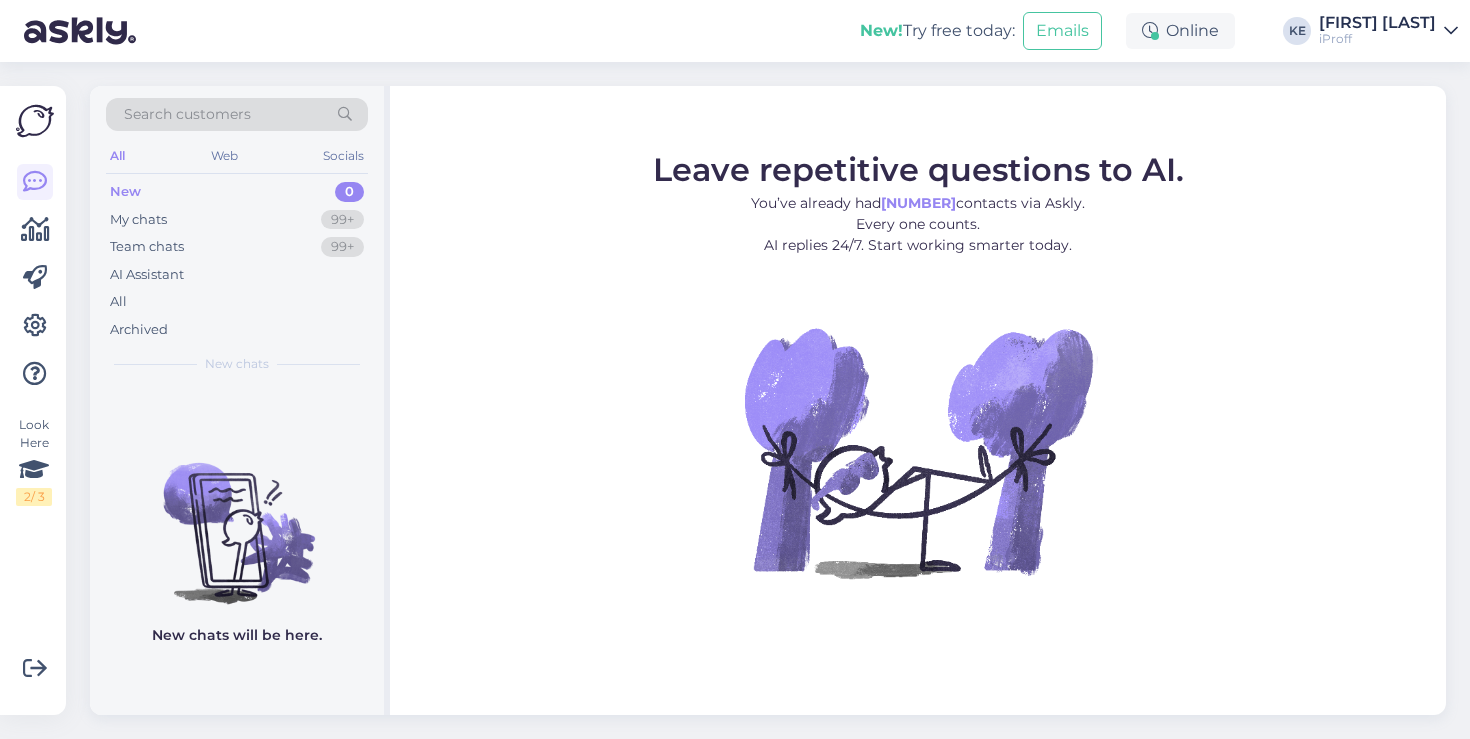 scroll, scrollTop: 0, scrollLeft: 0, axis: both 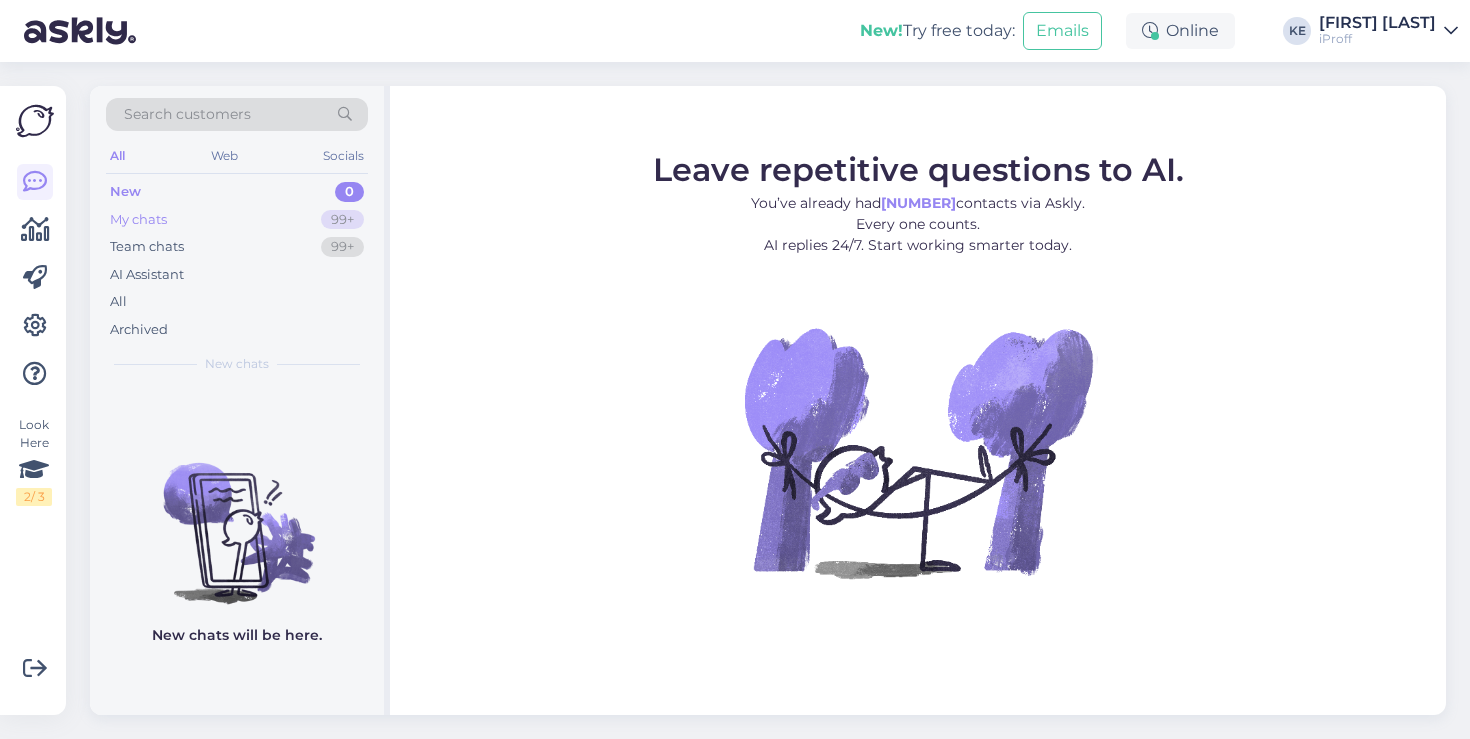 click on "My chats 99+" at bounding box center [237, 220] 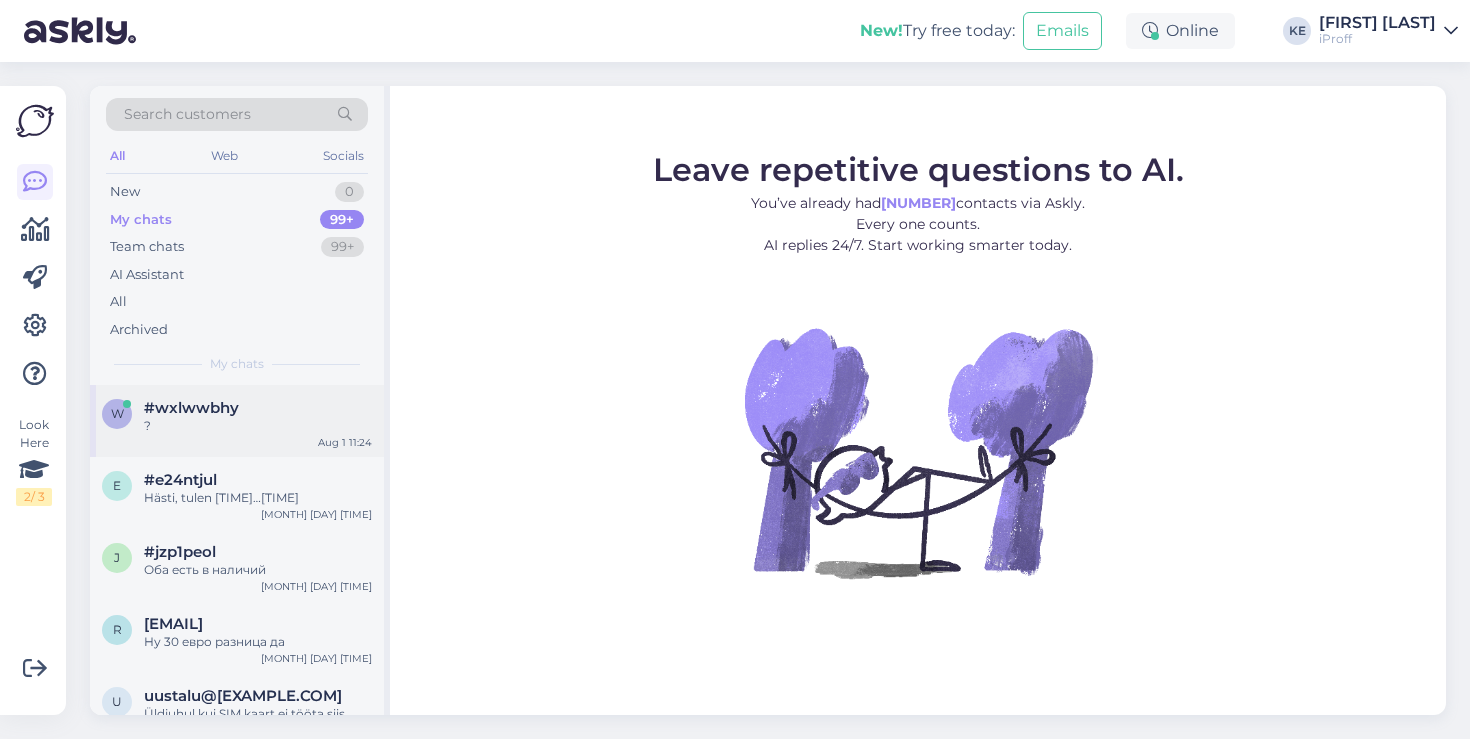 click on "?" at bounding box center [258, 426] 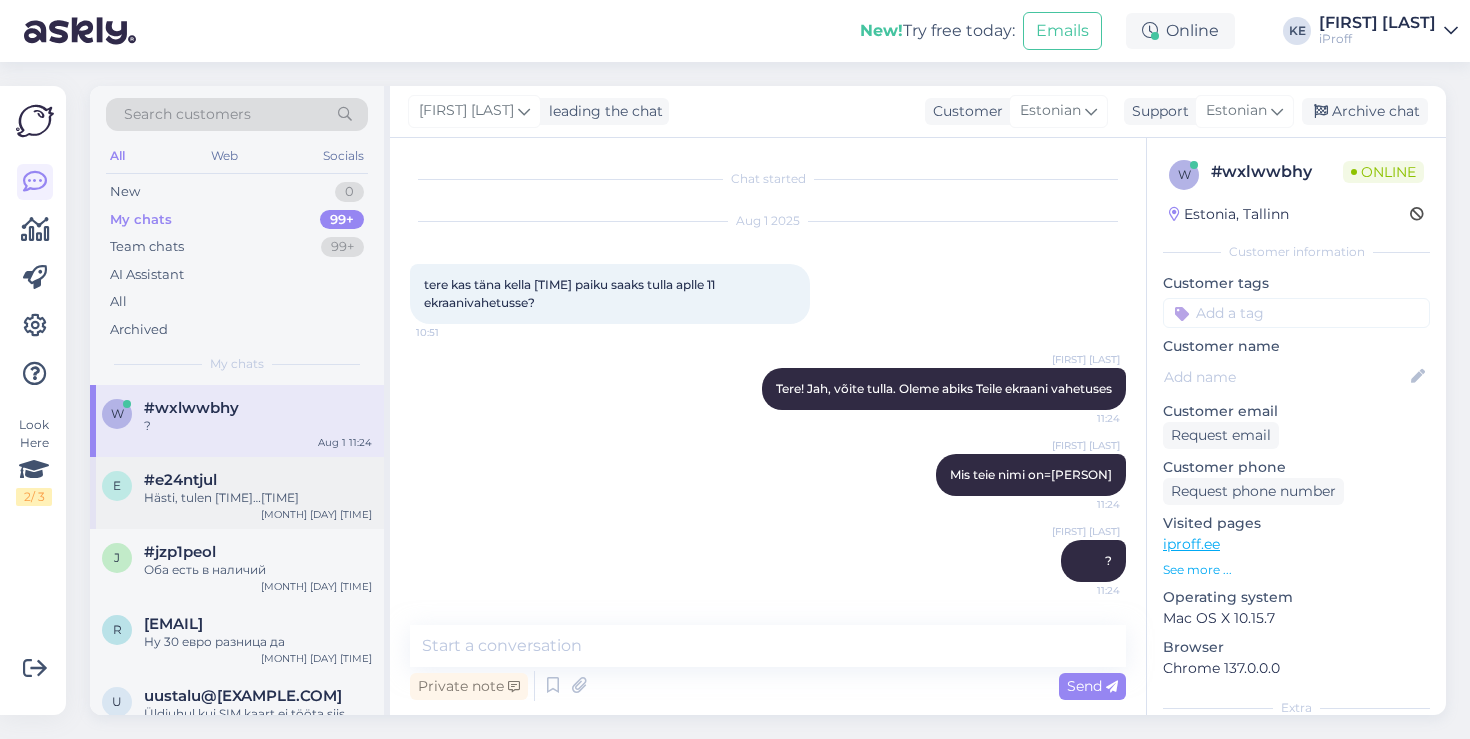 click on "e #e24ntjul Hästi, tulen [TIME]…[TIME] [MONTH] [DAY] [TIME]" at bounding box center (237, 493) 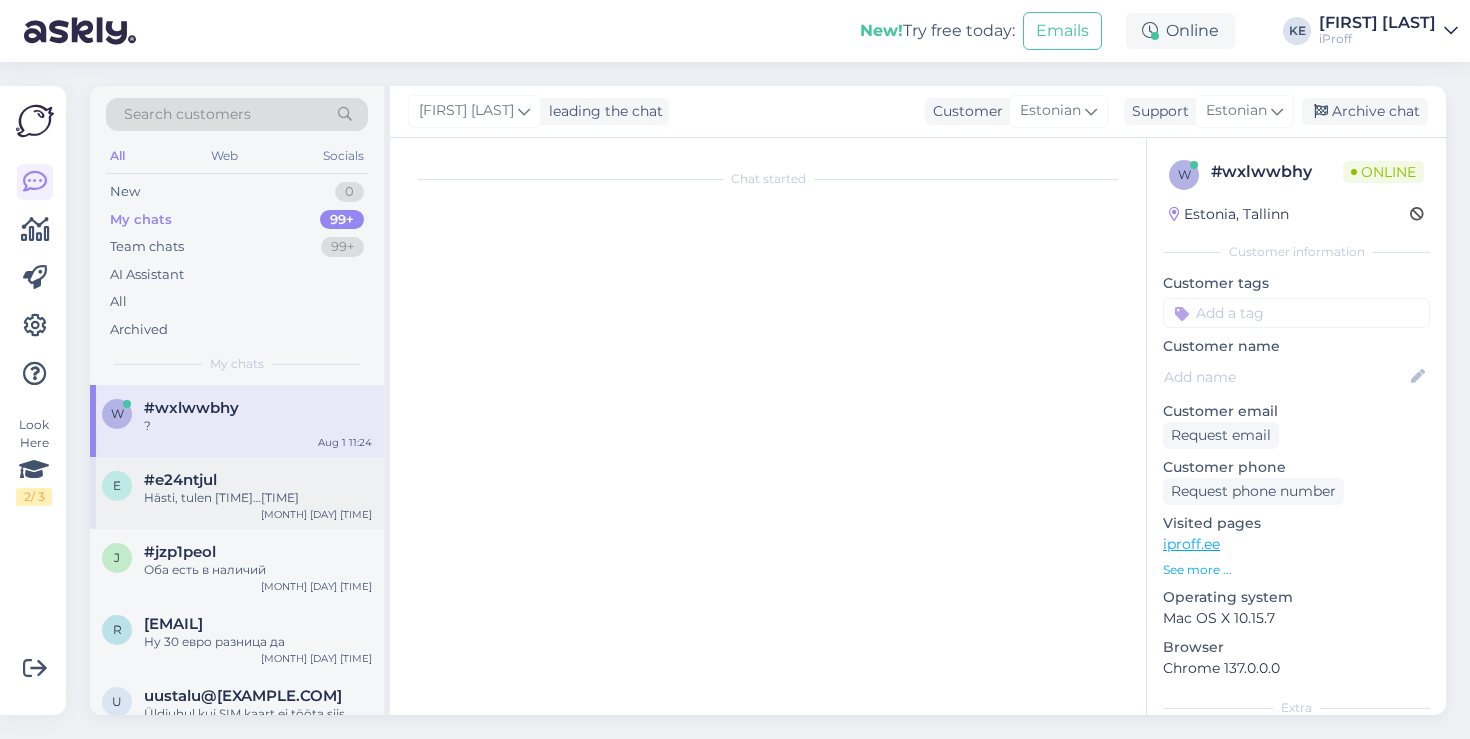 scroll, scrollTop: 15, scrollLeft: 0, axis: vertical 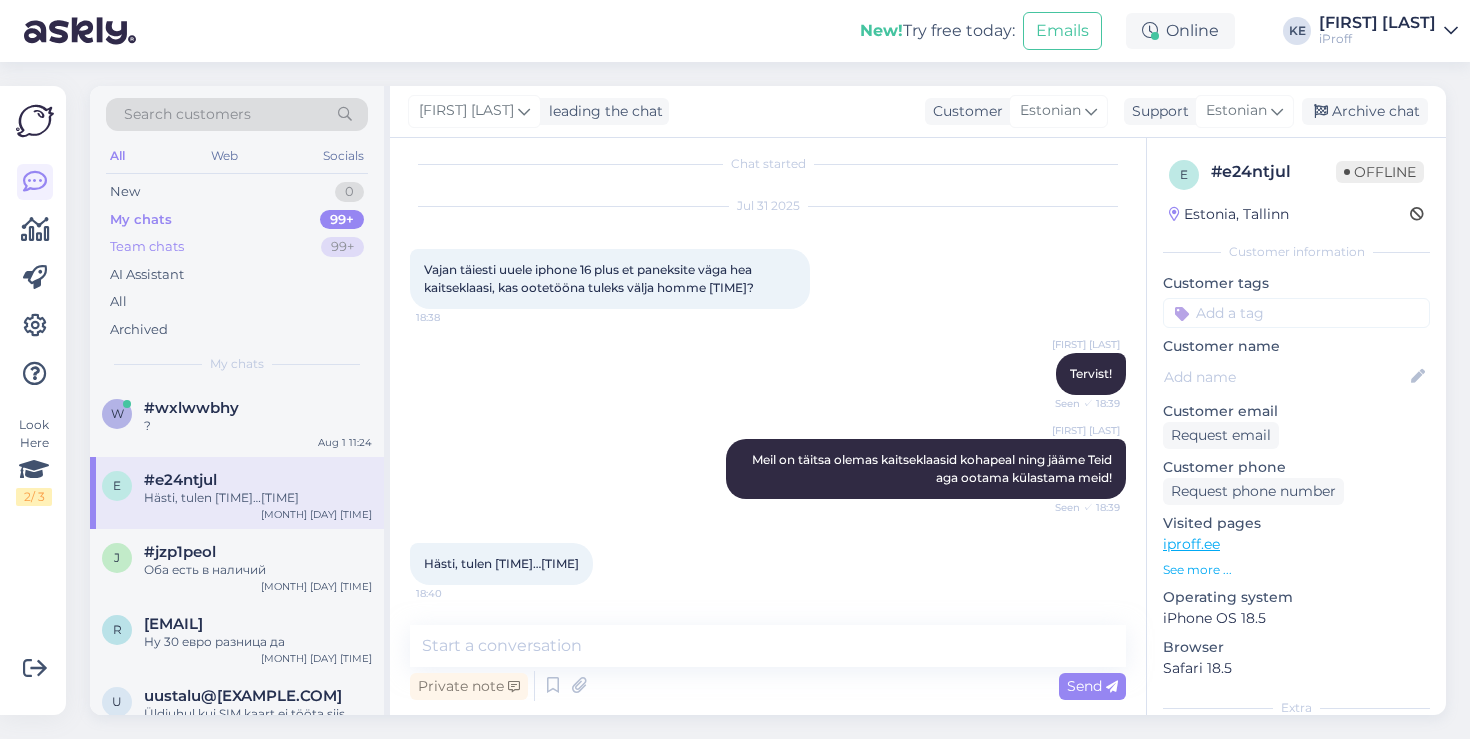 click on "Team chats 99+" at bounding box center [237, 247] 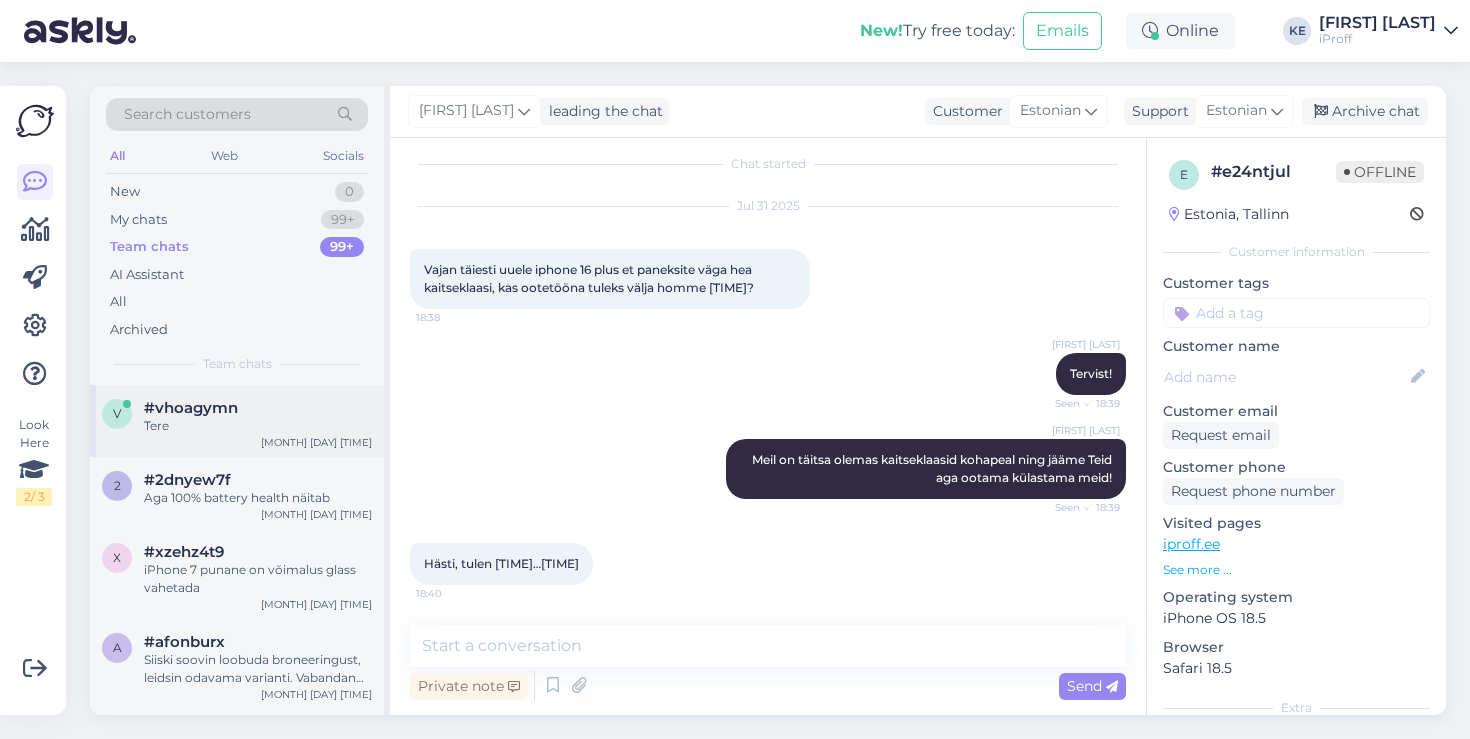 click on "Tere" at bounding box center [258, 426] 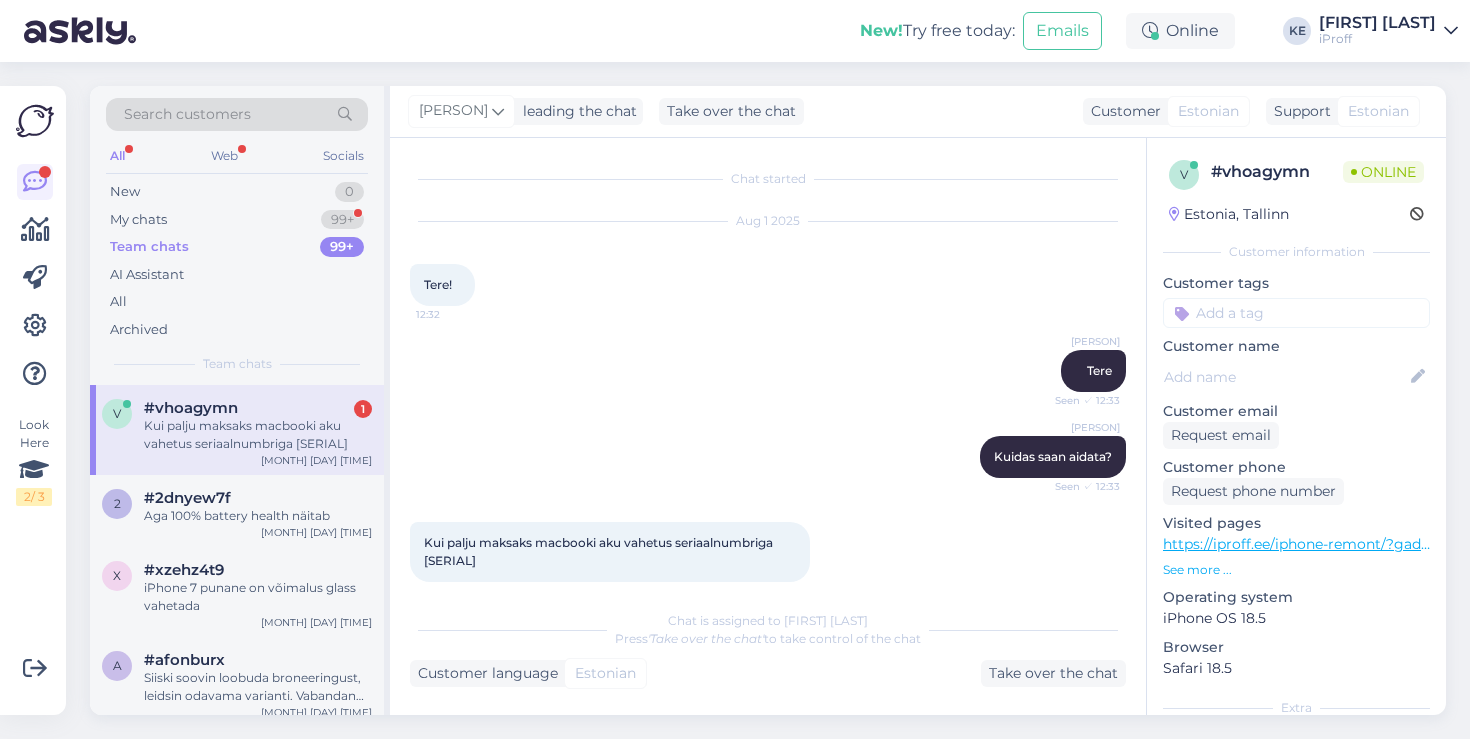 scroll, scrollTop: 22, scrollLeft: 0, axis: vertical 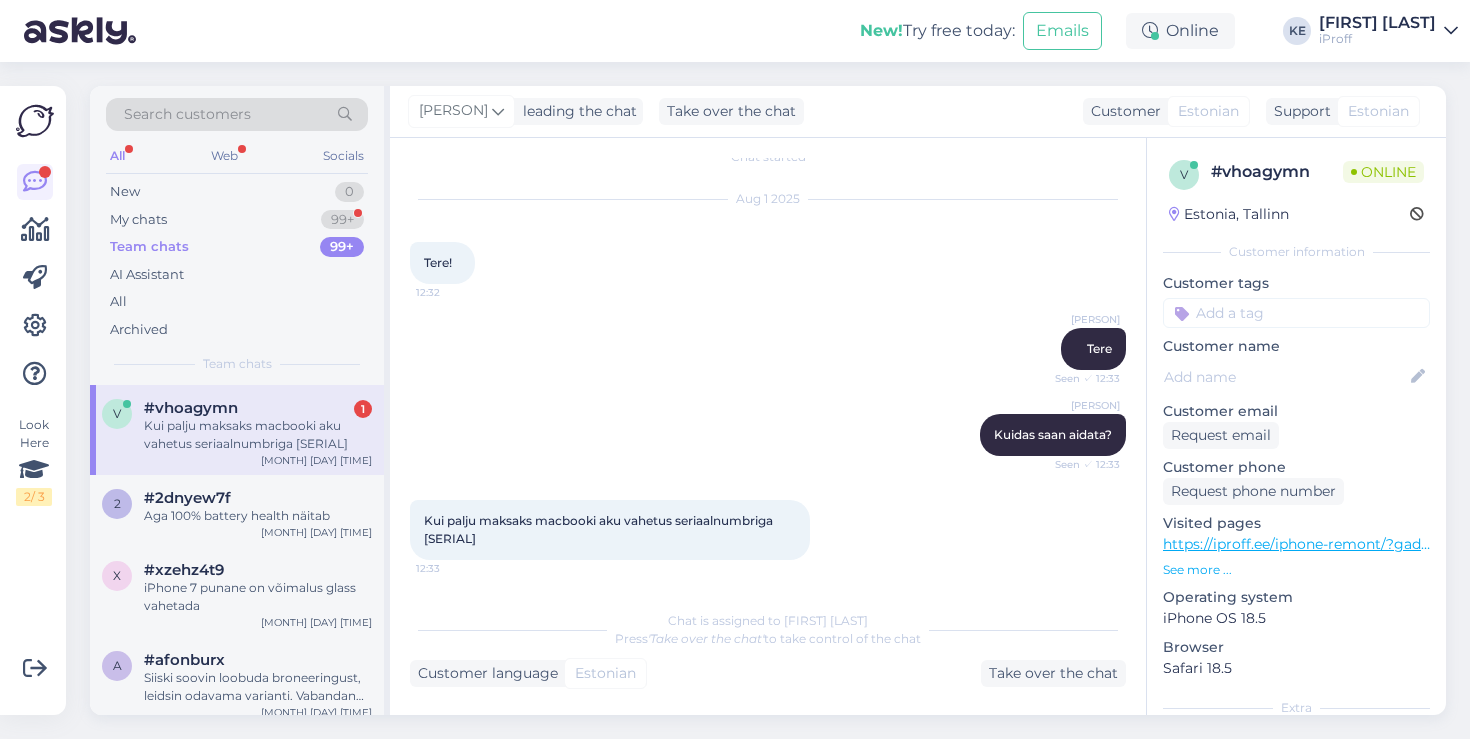 click on "Kui palju maksaks macbooki aku vahetus seriaalnumbriga CO2SG1PQH3QX" at bounding box center (600, 529) 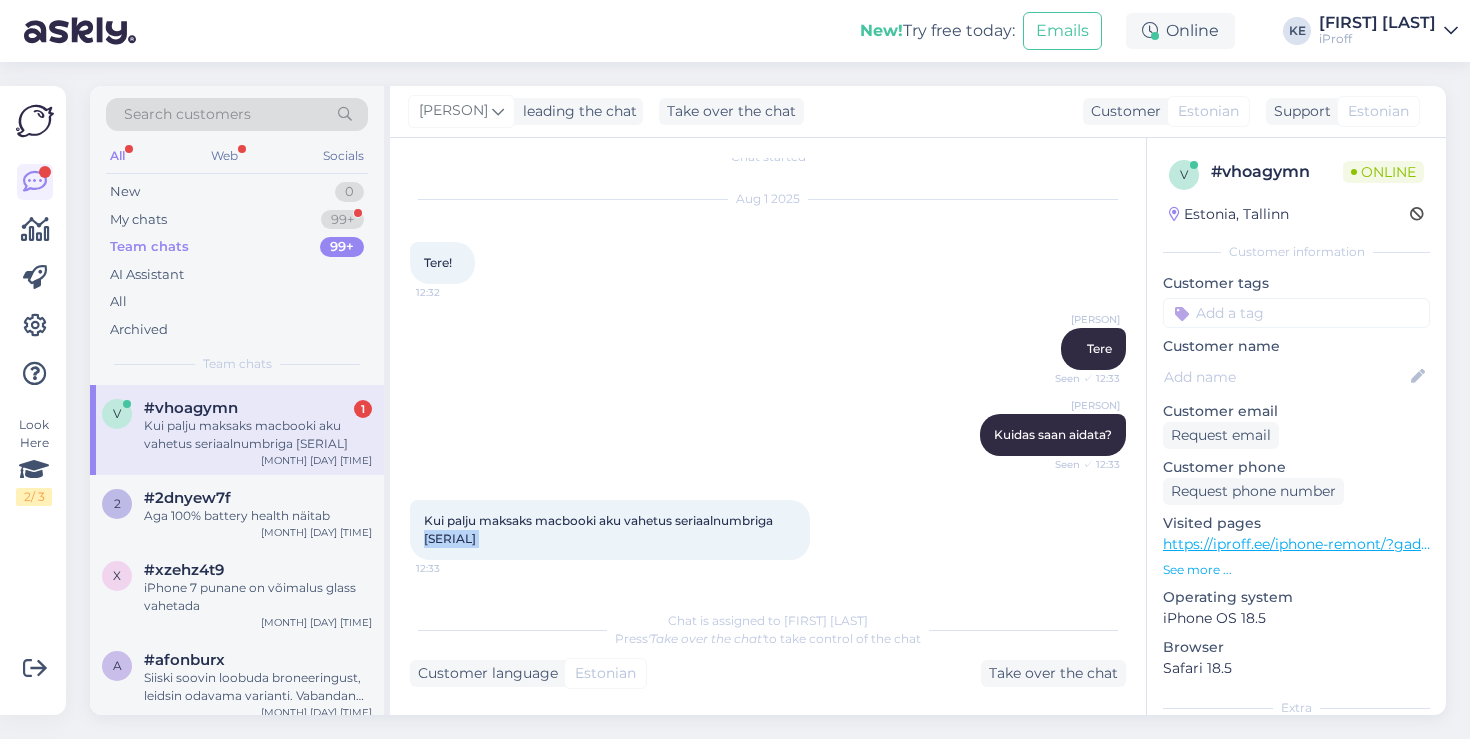click on "Kui palju maksaks macbooki aku vahetus seriaalnumbriga CO2SG1PQH3QX" at bounding box center (600, 529) 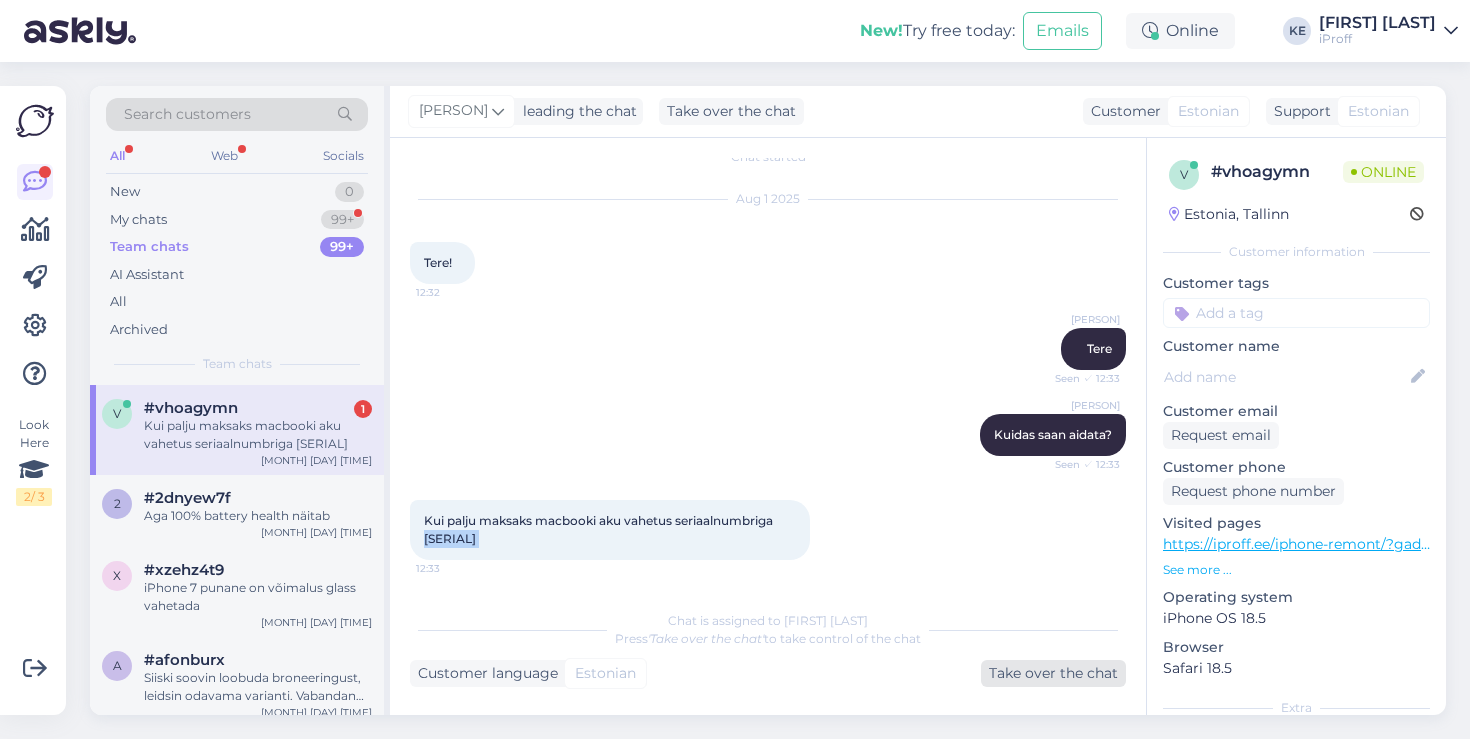 click on "Take over the chat" at bounding box center [1053, 673] 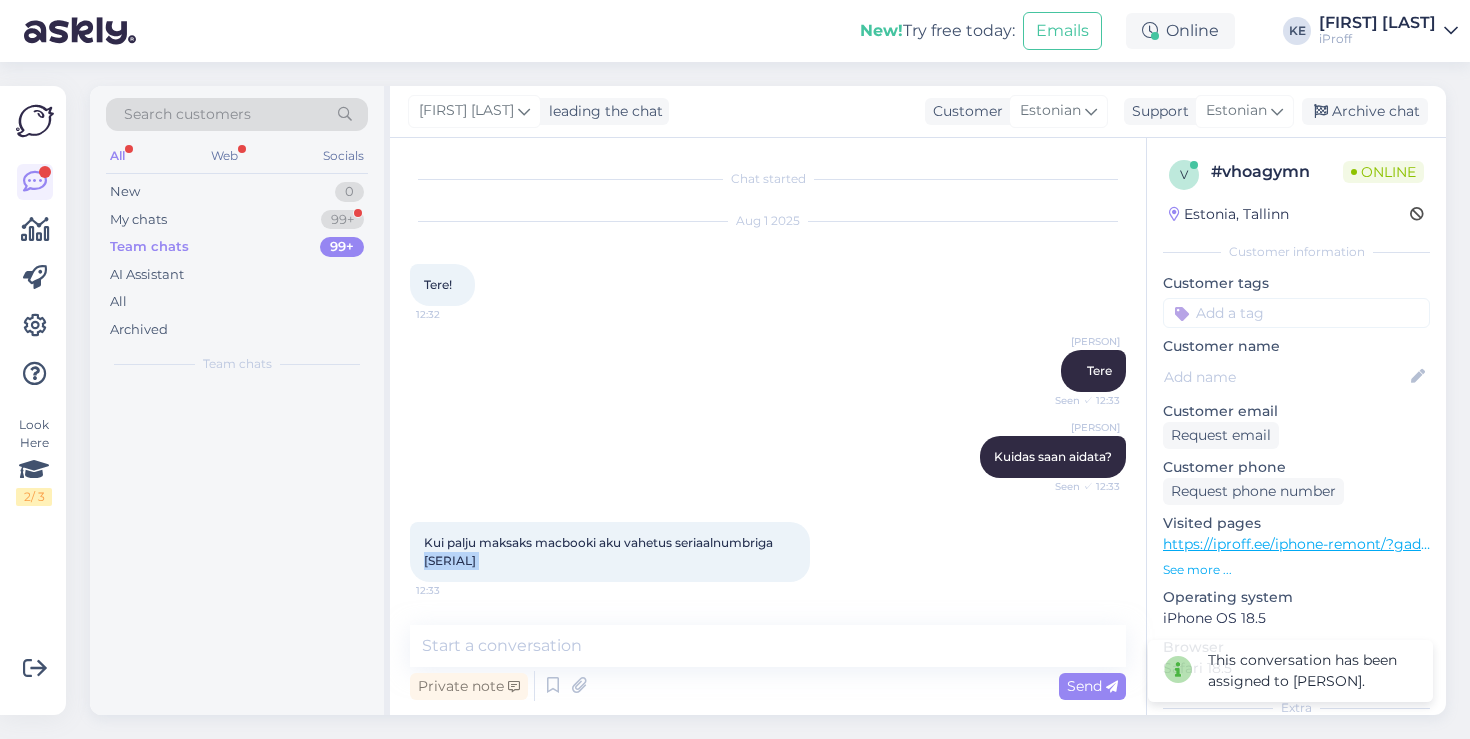 scroll, scrollTop: 0, scrollLeft: 0, axis: both 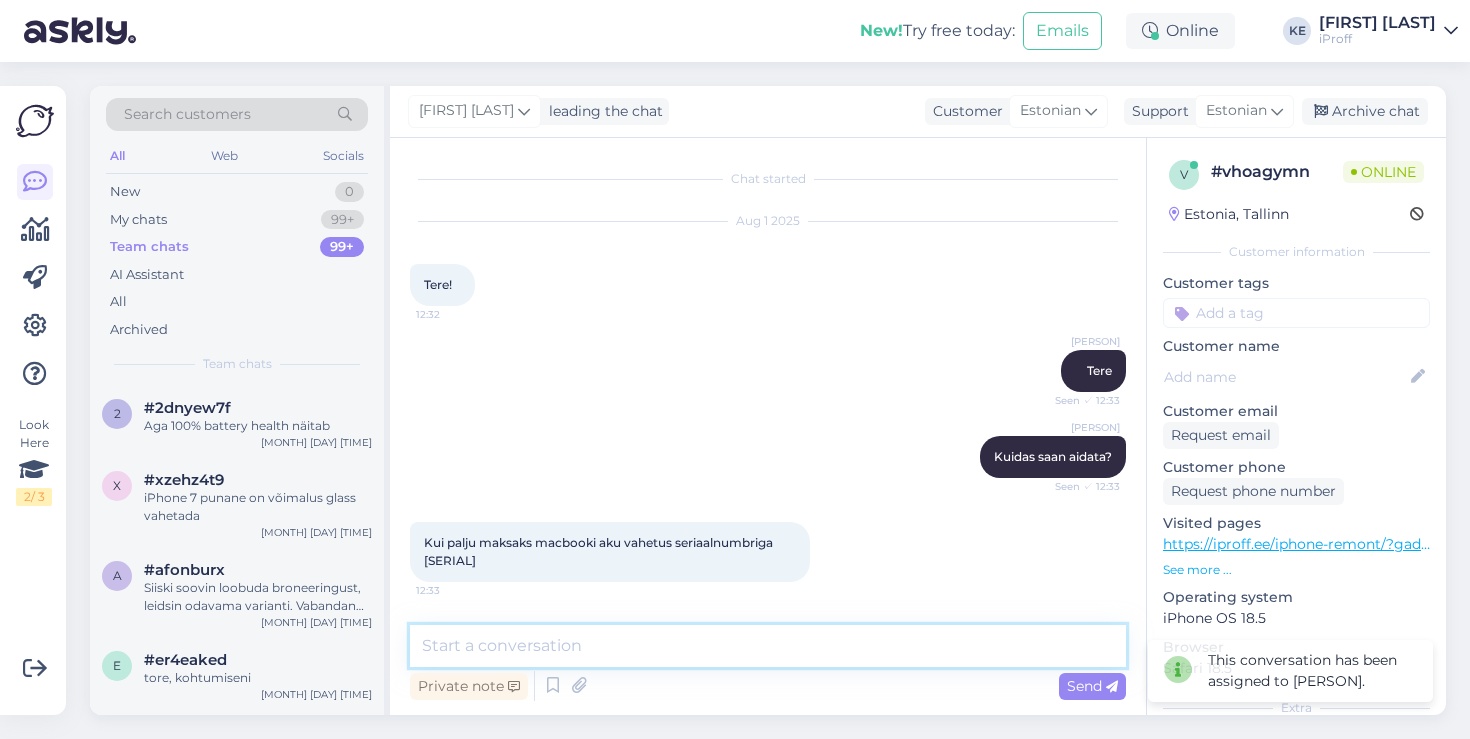 click at bounding box center (768, 646) 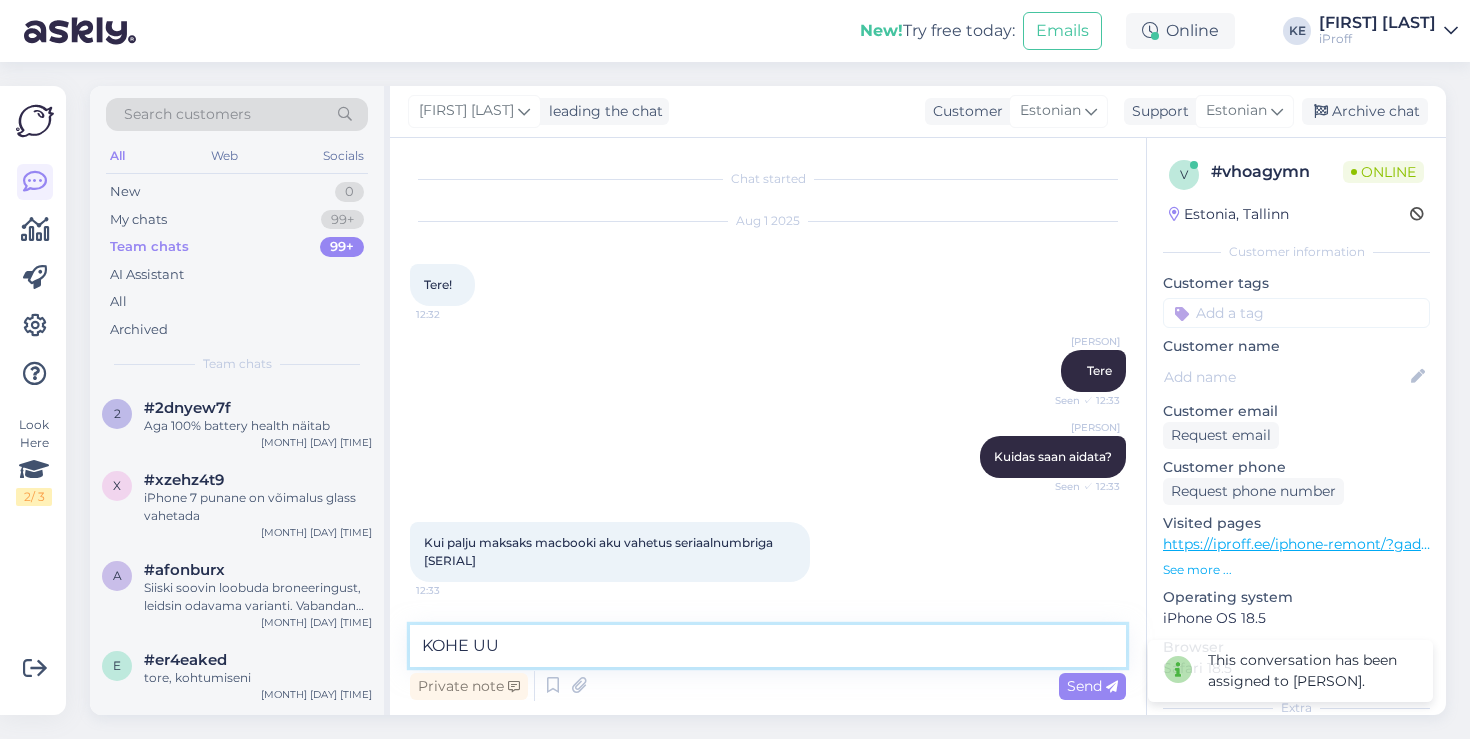 type on "KOHE UUR" 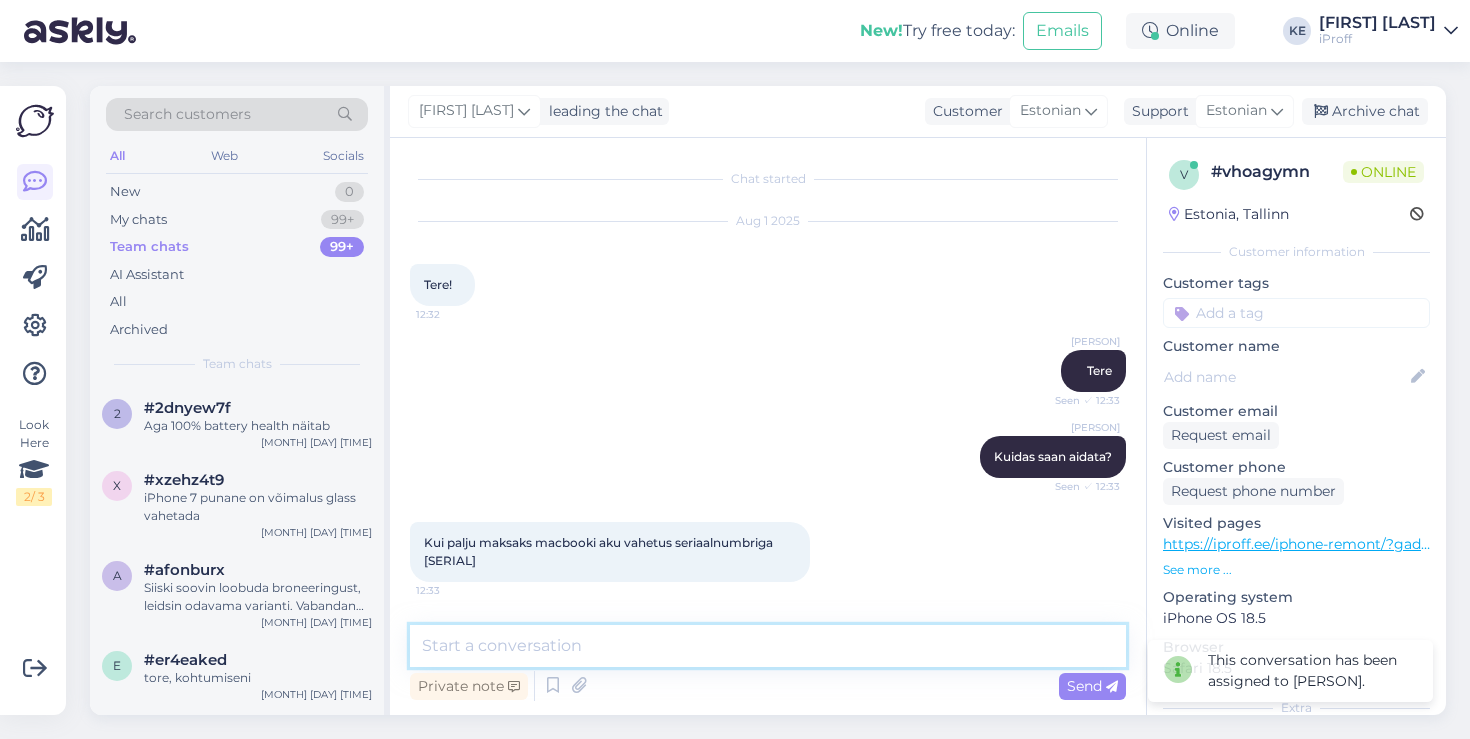 type on "K" 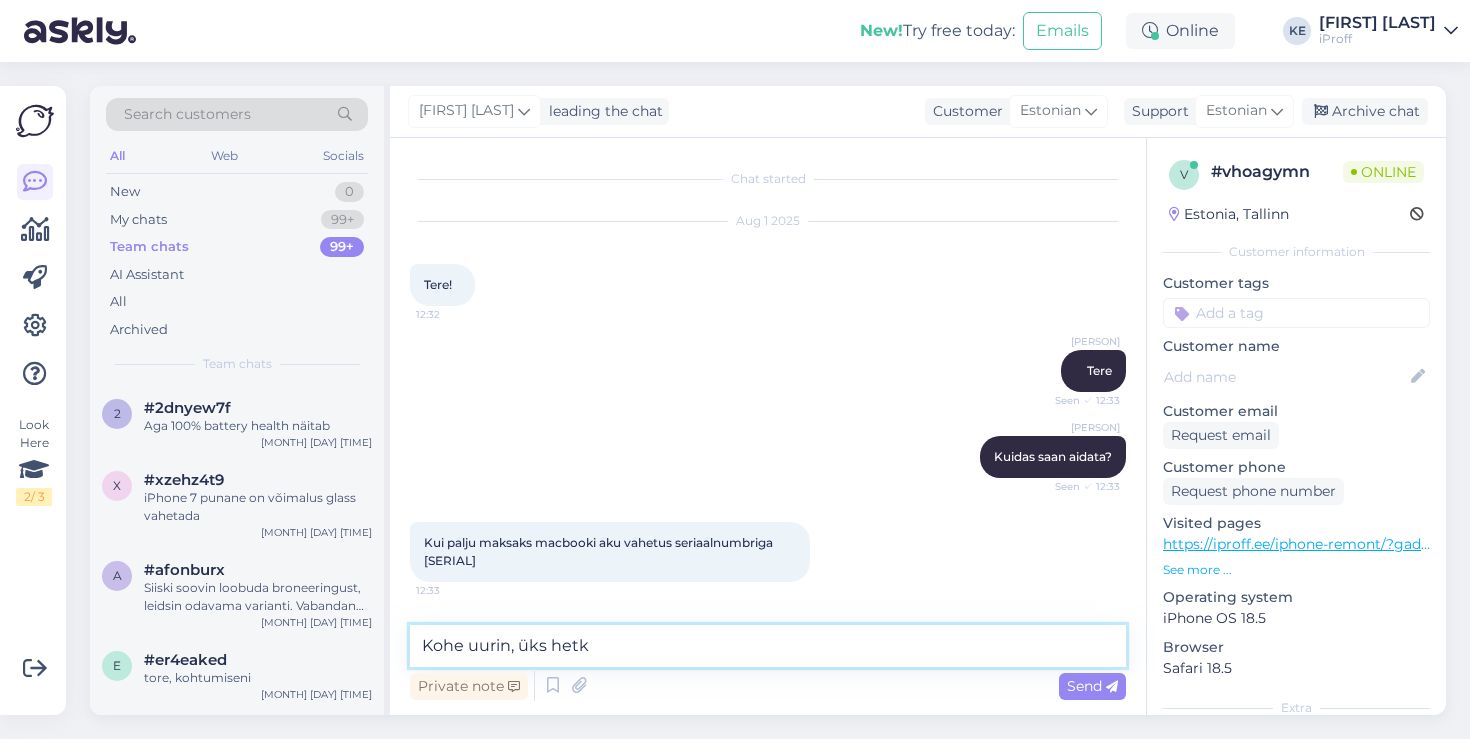 type on "Kohe uurin, üks hetk." 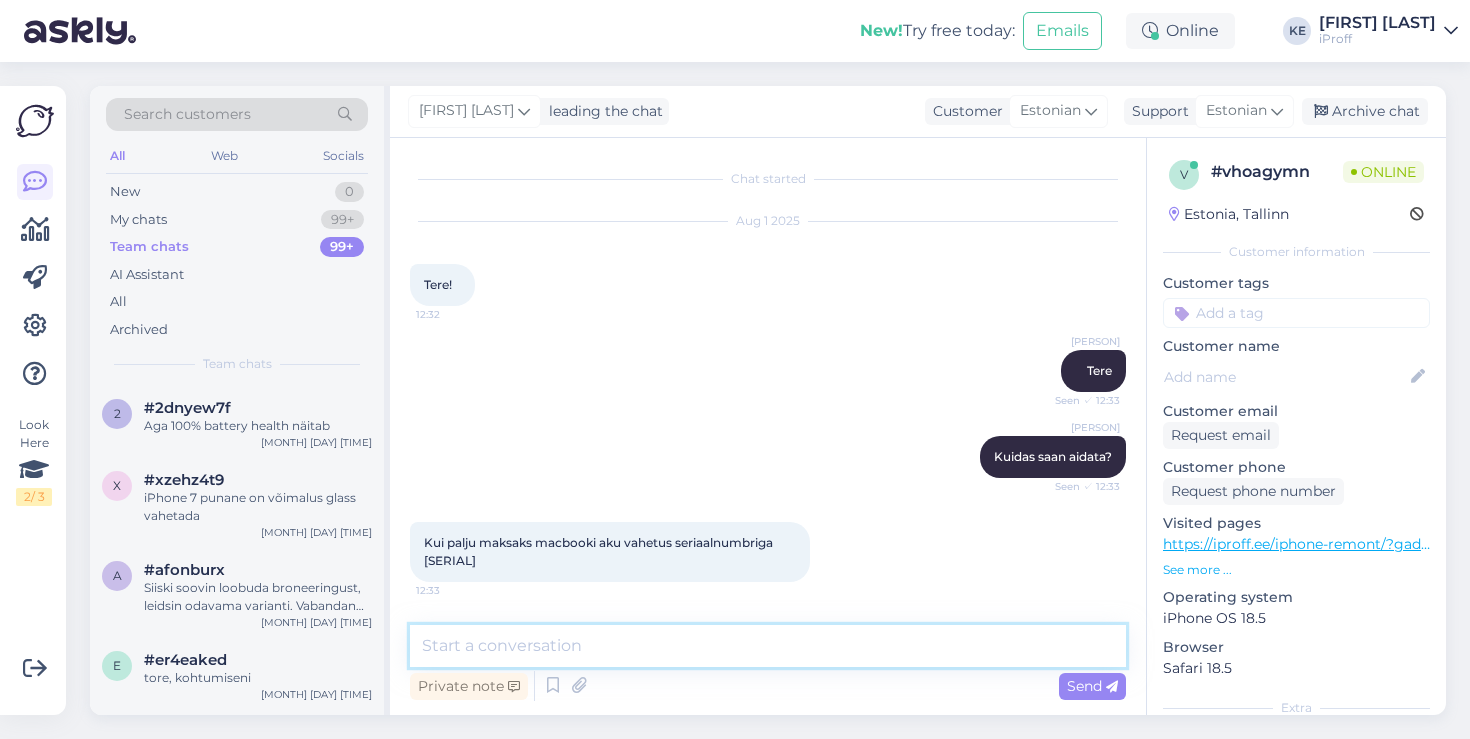 scroll, scrollTop: 83, scrollLeft: 0, axis: vertical 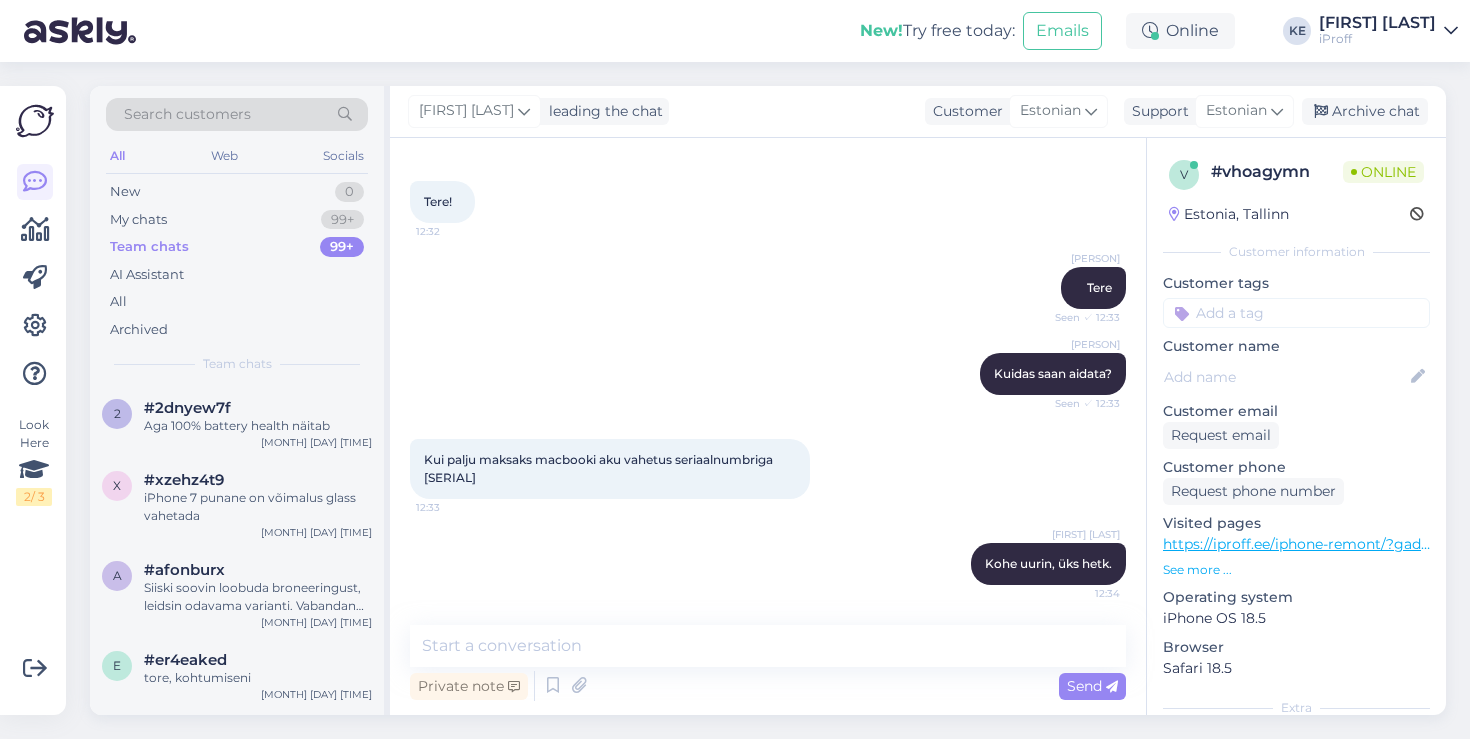 click on "Kui palju maksaks macbooki aku vahetus seriaalnumbriga CO2SG1PQH3QX" at bounding box center (600, 468) 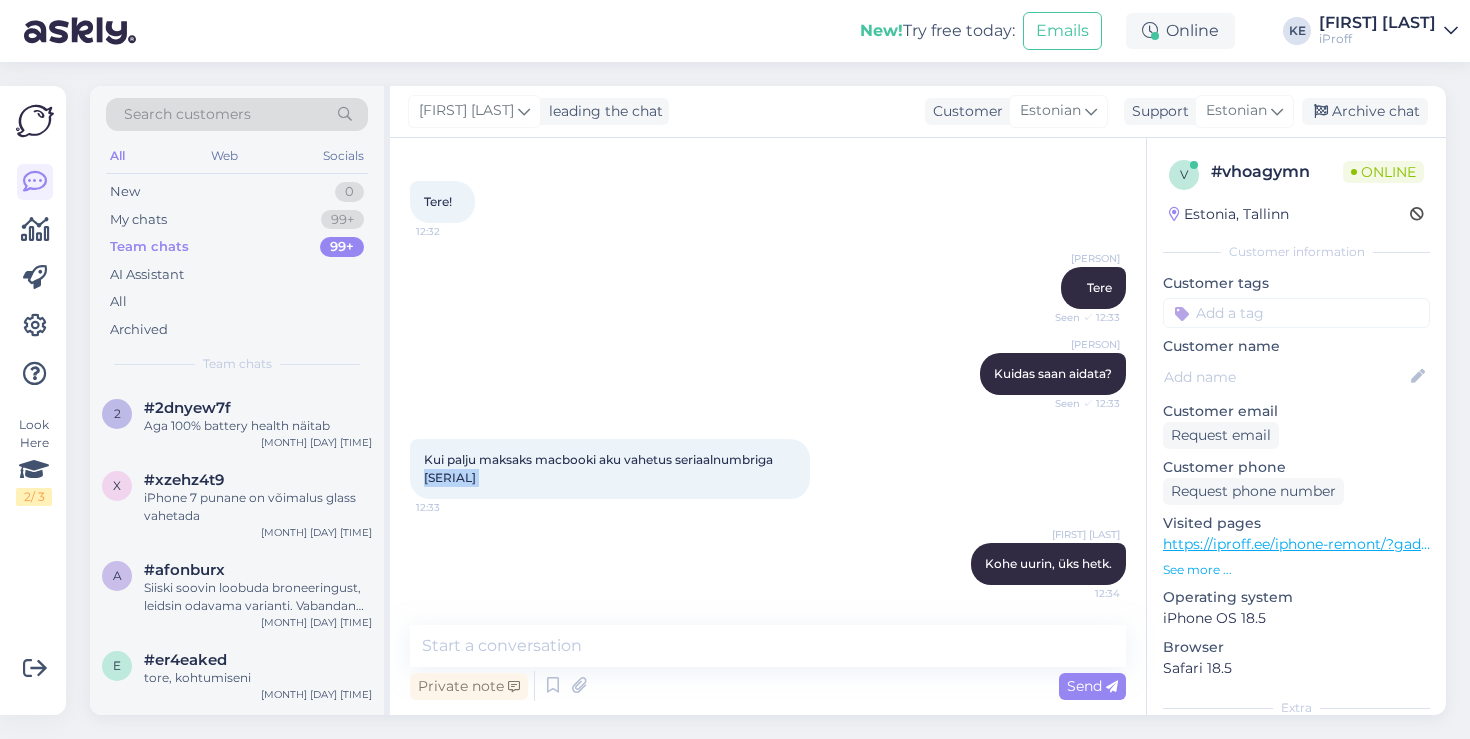 click on "Kui palju maksaks macbooki aku vahetus seriaalnumbriga CO2SG1PQH3QX" at bounding box center [600, 468] 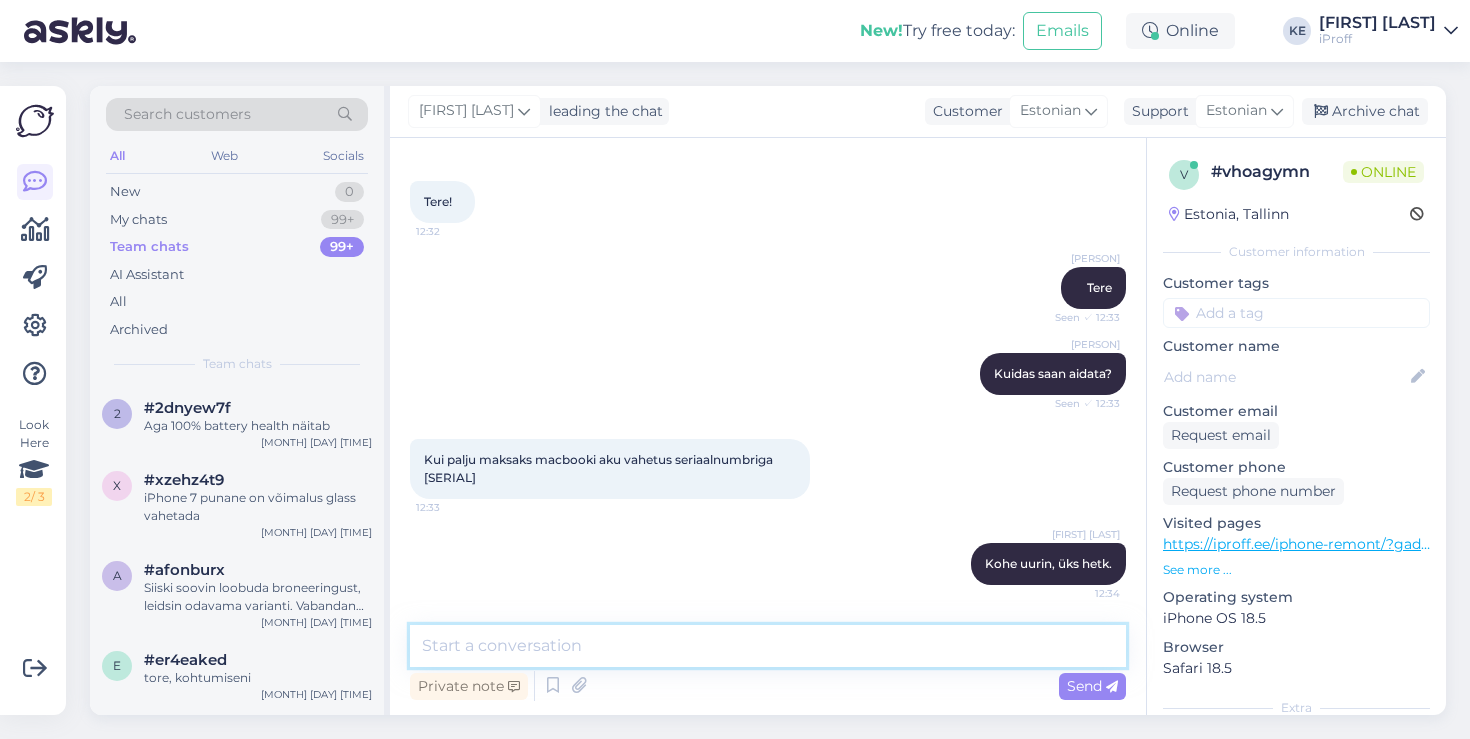 click at bounding box center (768, 646) 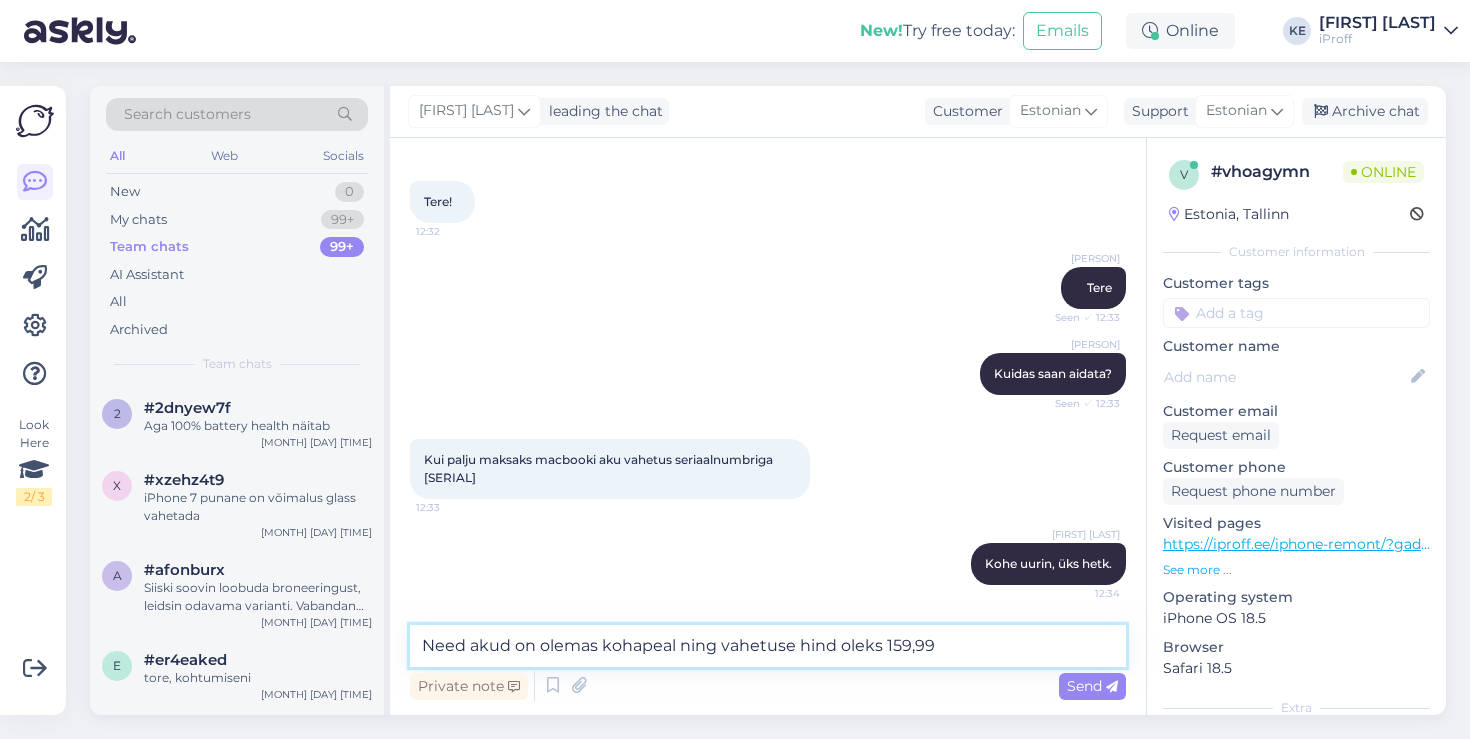 type on "Need akud on olemas kohapeal ning vahetuse hind oleks 159,99€" 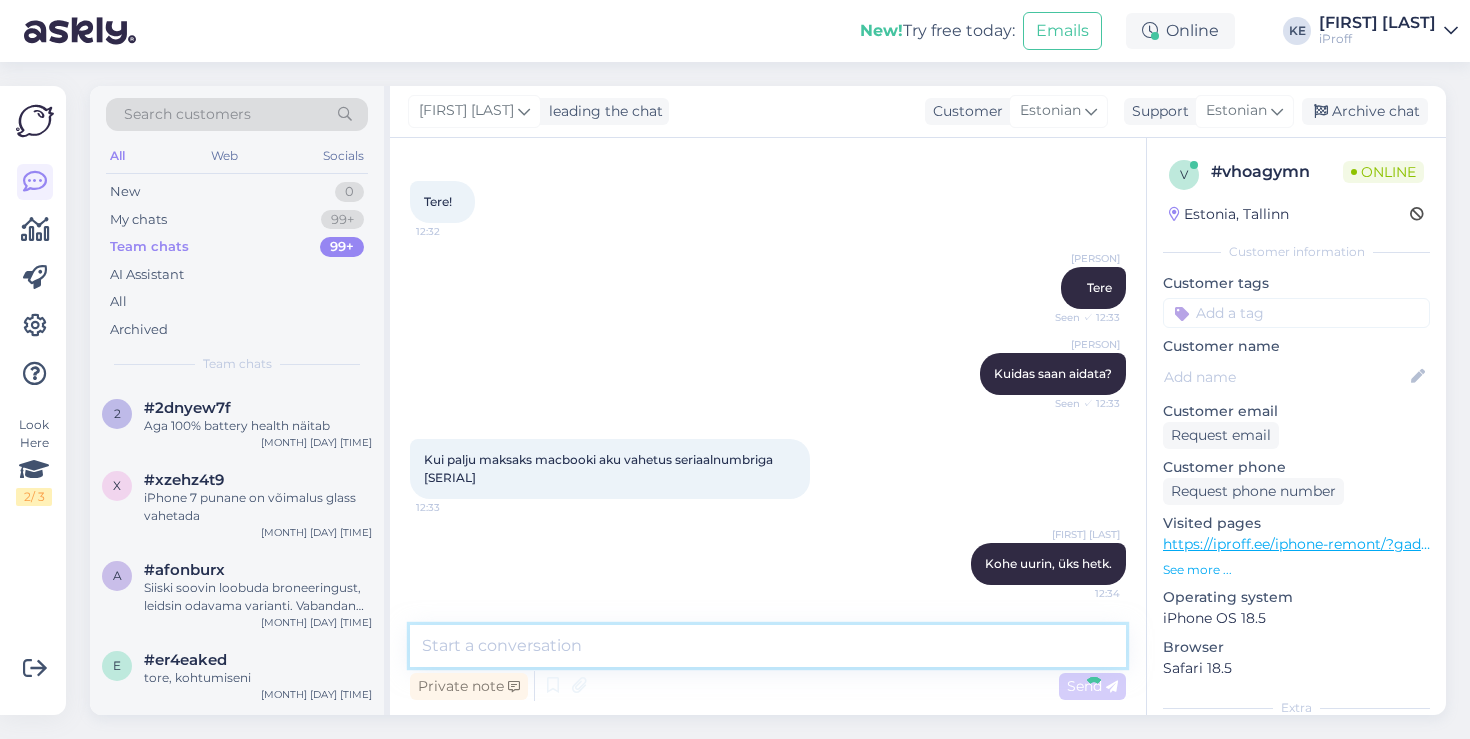 scroll, scrollTop: 187, scrollLeft: 0, axis: vertical 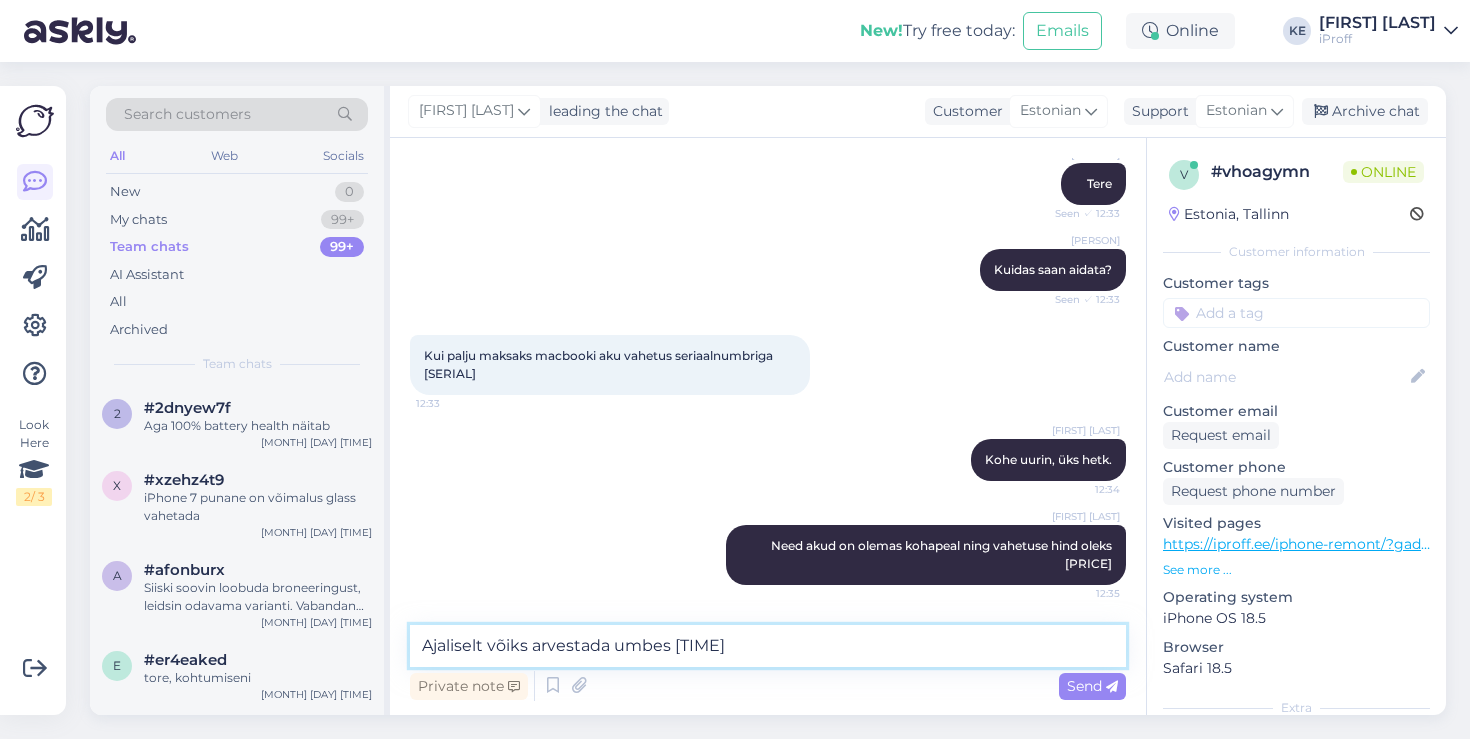 type on "Ajaliselt võiks arvestada umbes 1.5 tunniga." 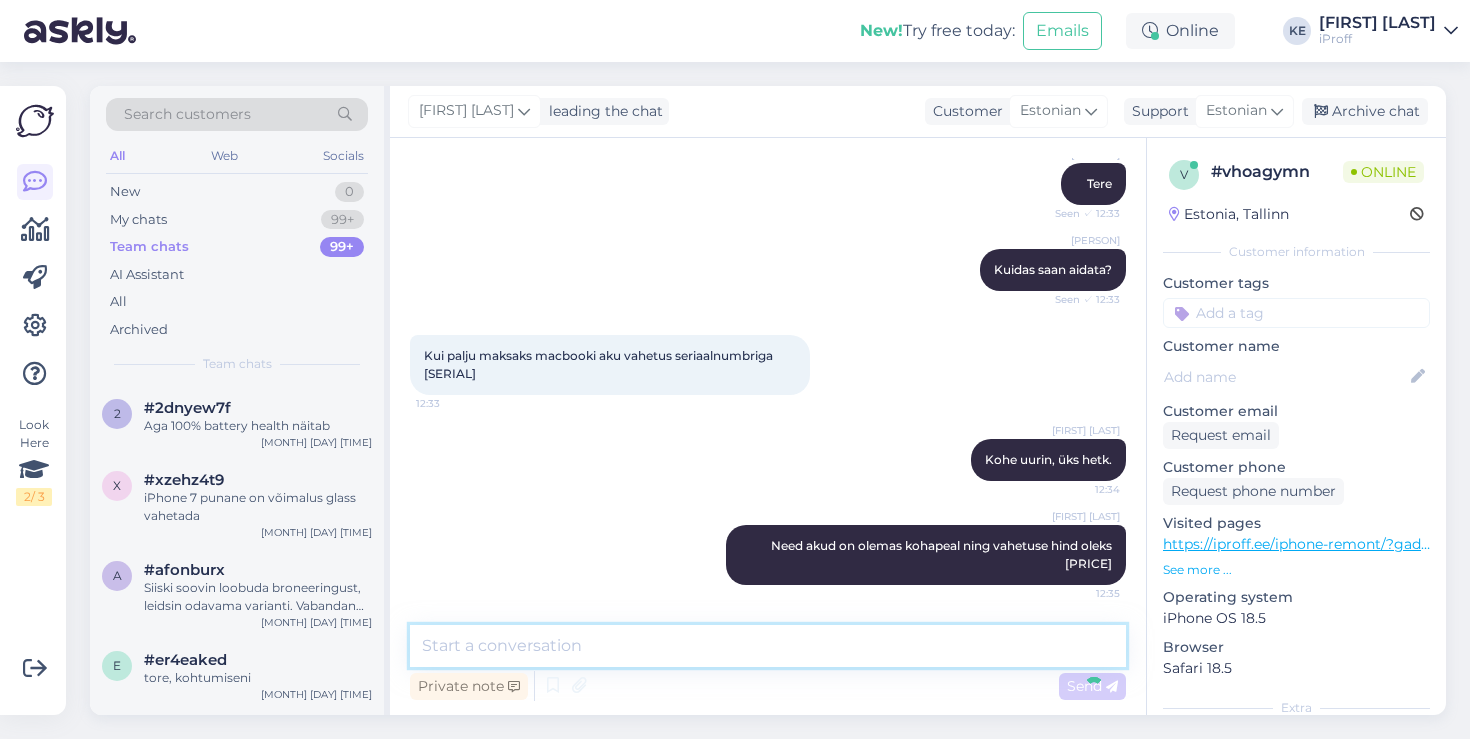 scroll, scrollTop: 273, scrollLeft: 0, axis: vertical 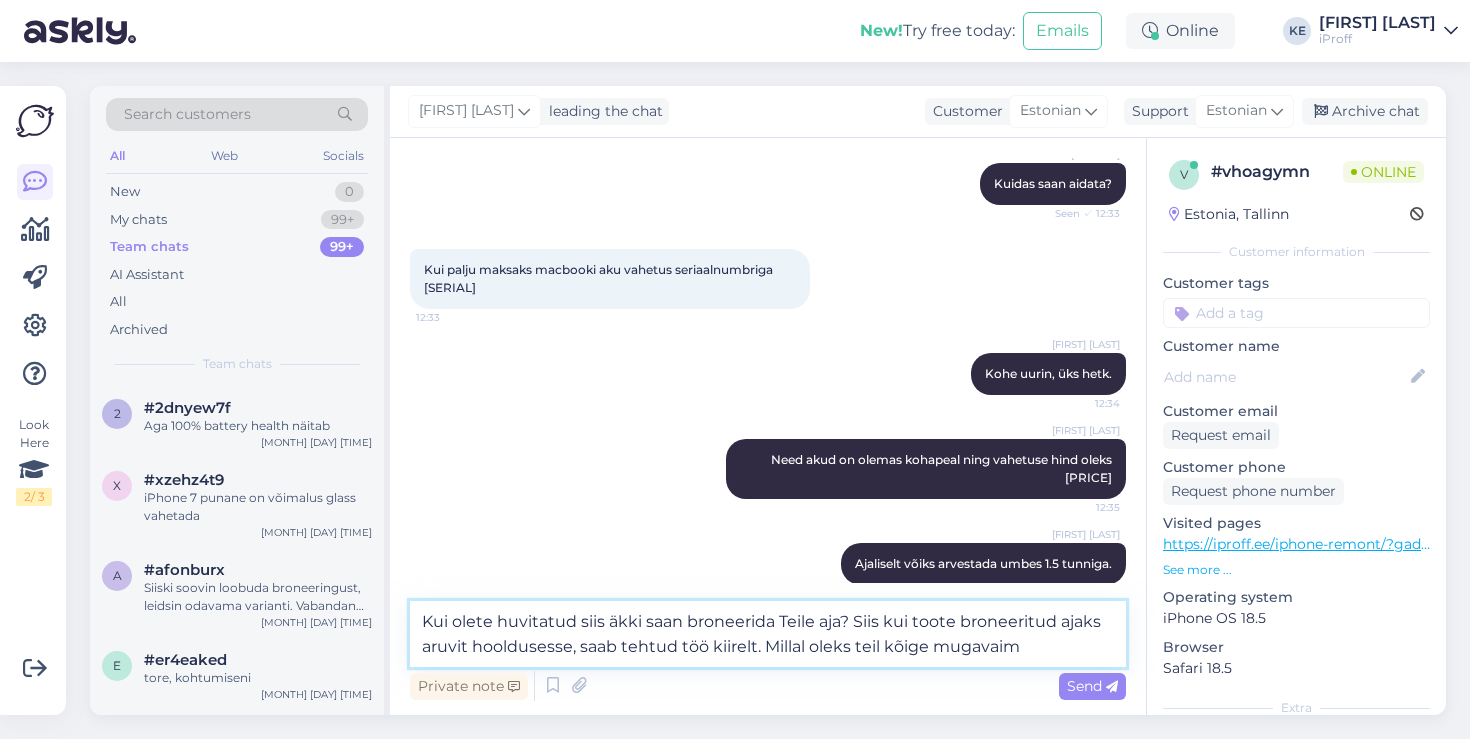 type on "Kui olete huvitatud siis äkki saan broneerida Teile aja? Siis kui toote broneeritud ajaks aruvit hooldusesse, saab tehtud töö kiirelt. Millal oleks teil kõige mugavaim?" 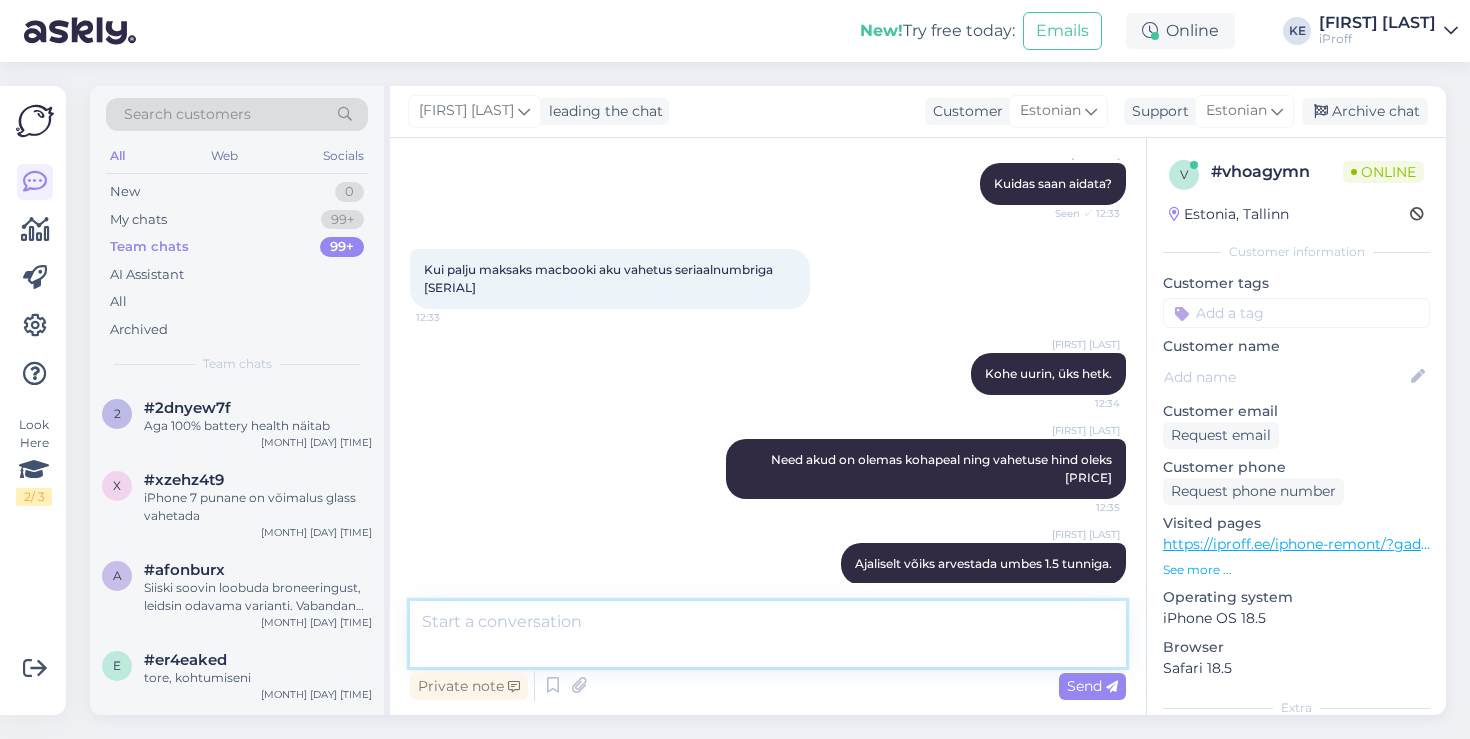 scroll, scrollTop: 395, scrollLeft: 0, axis: vertical 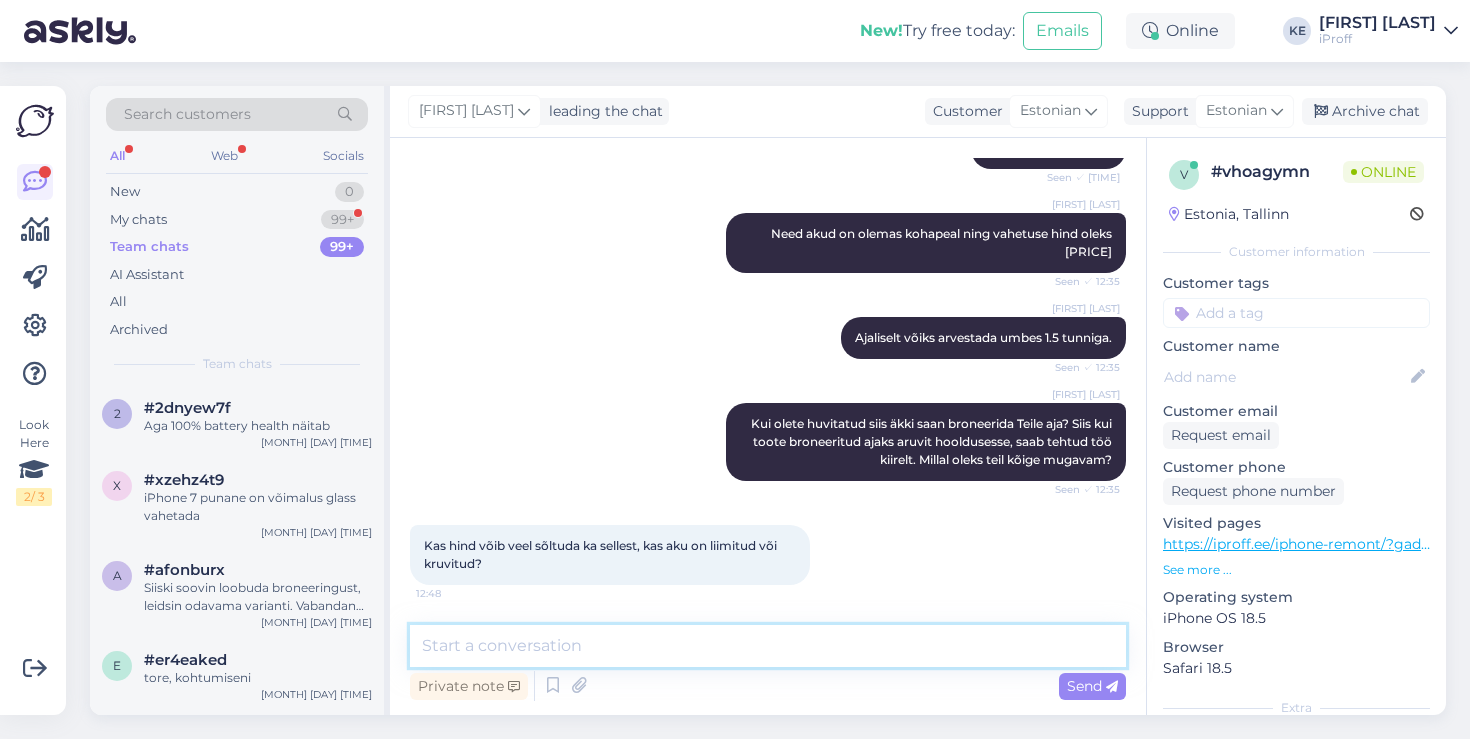 click at bounding box center (768, 646) 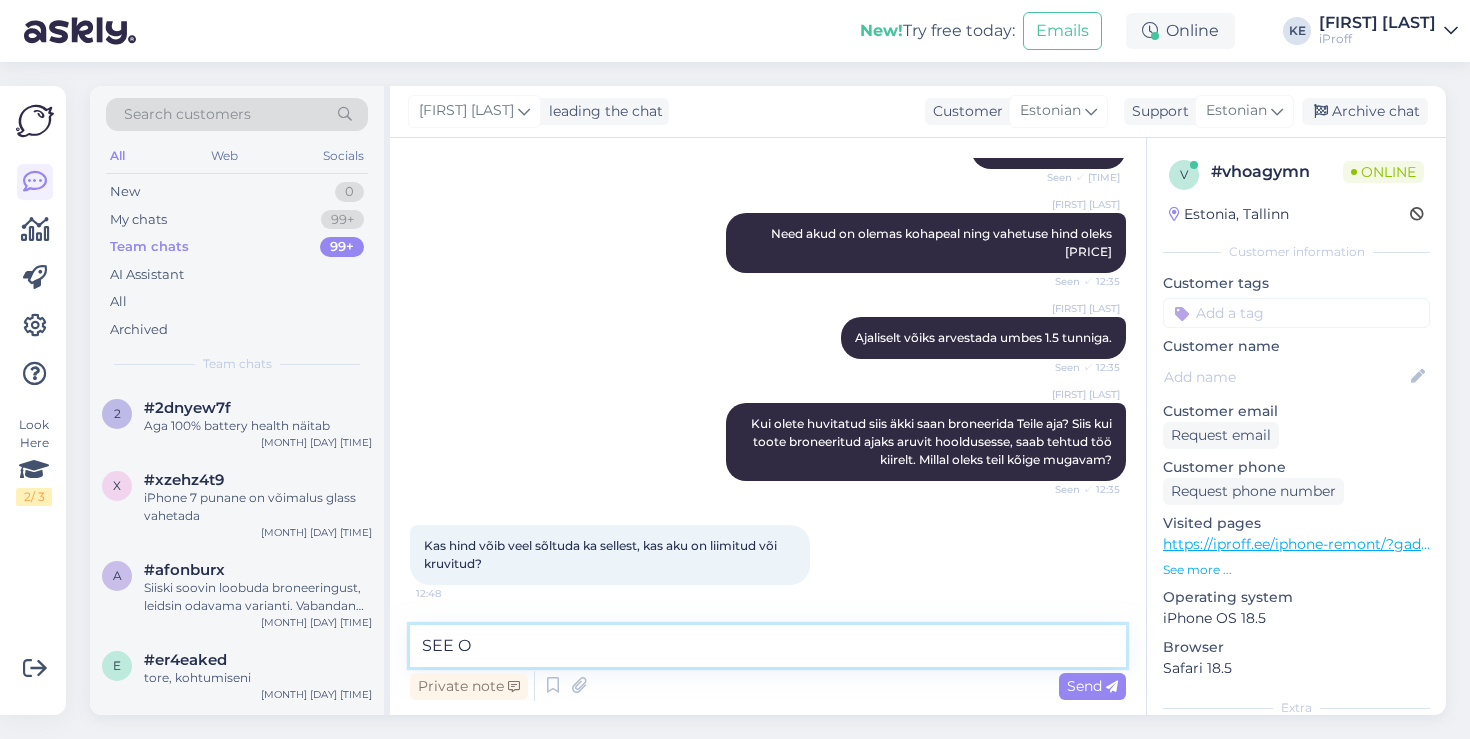 type on "SEE ON" 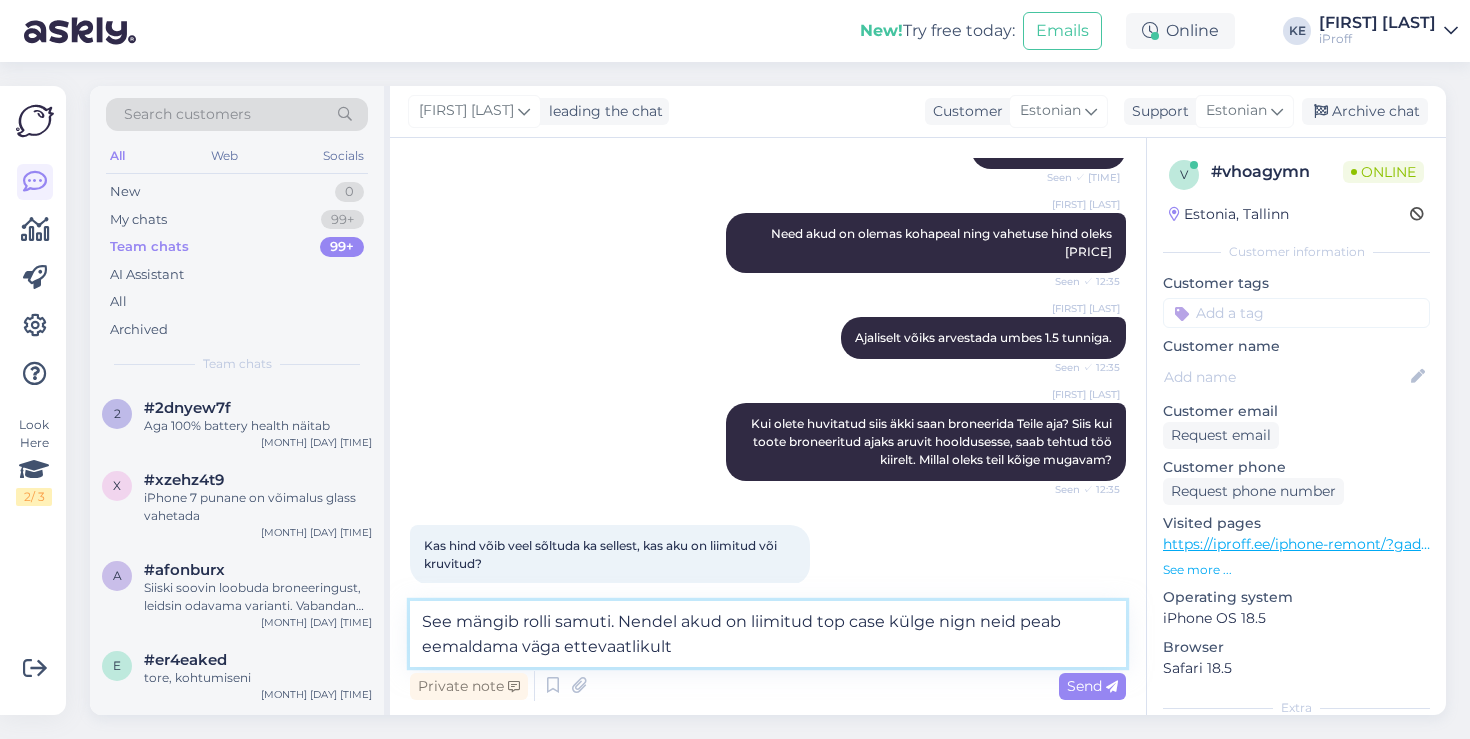 type on "See mängib rolli samuti. Nendel akud on liimitud top case külge nign neid peab eemaldama väga ettevaatlikult." 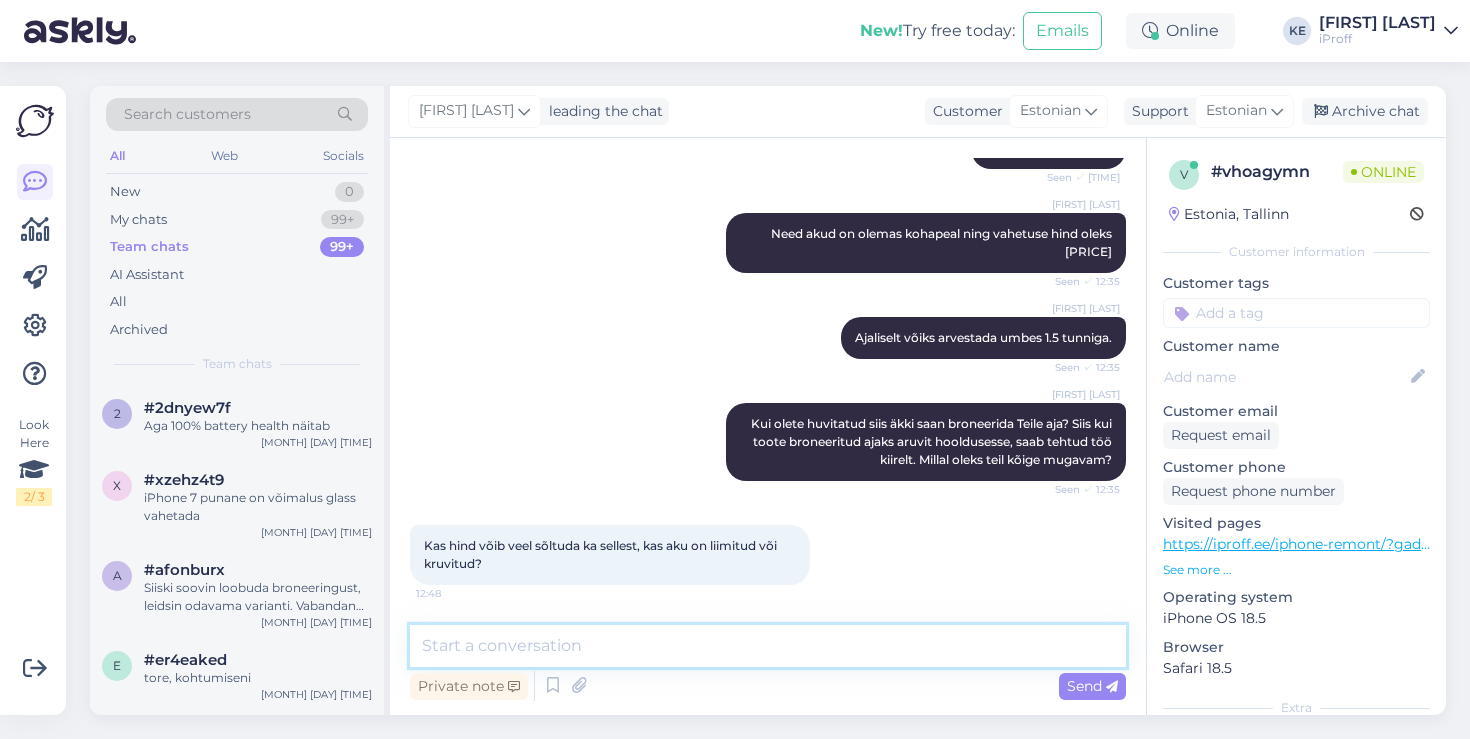 scroll, scrollTop: 603, scrollLeft: 0, axis: vertical 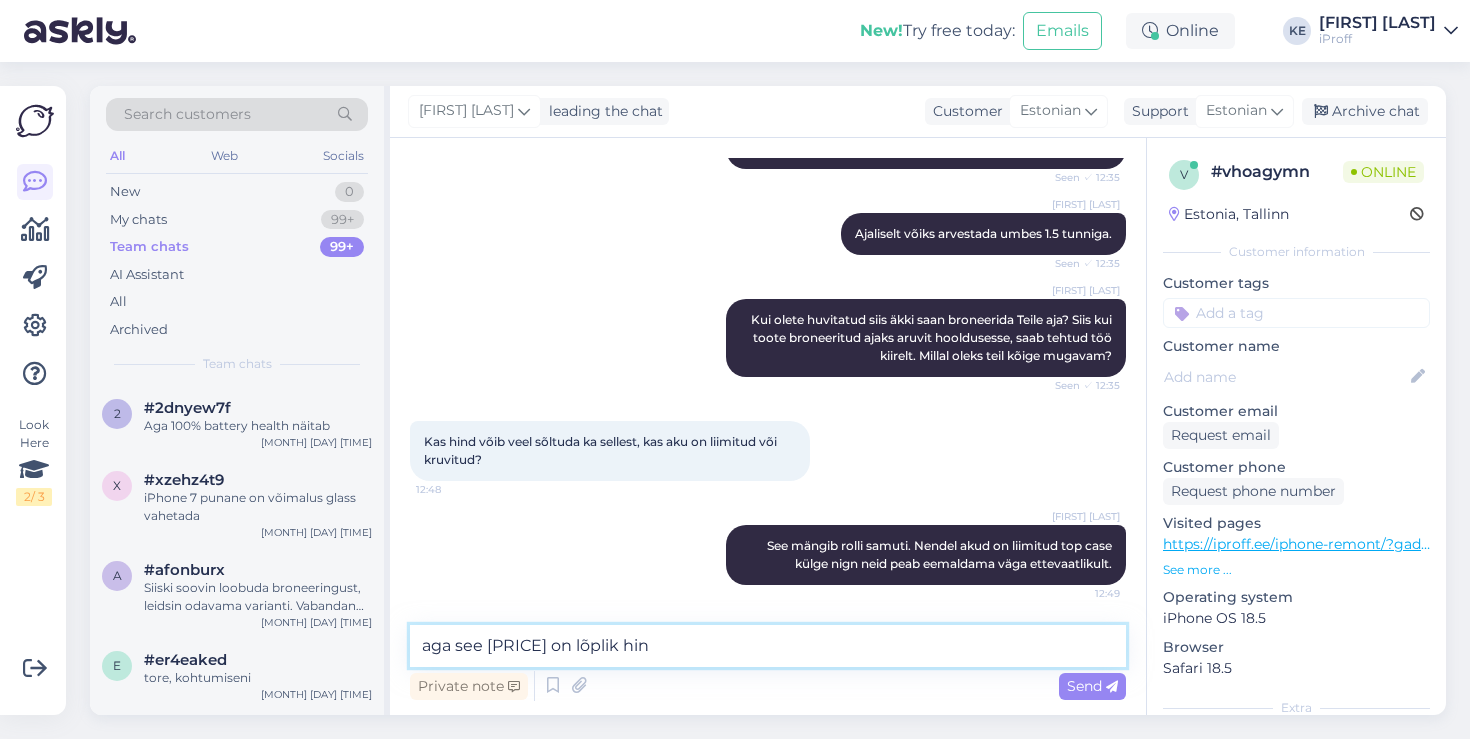 type on "aga see 159€ on lõplik hind" 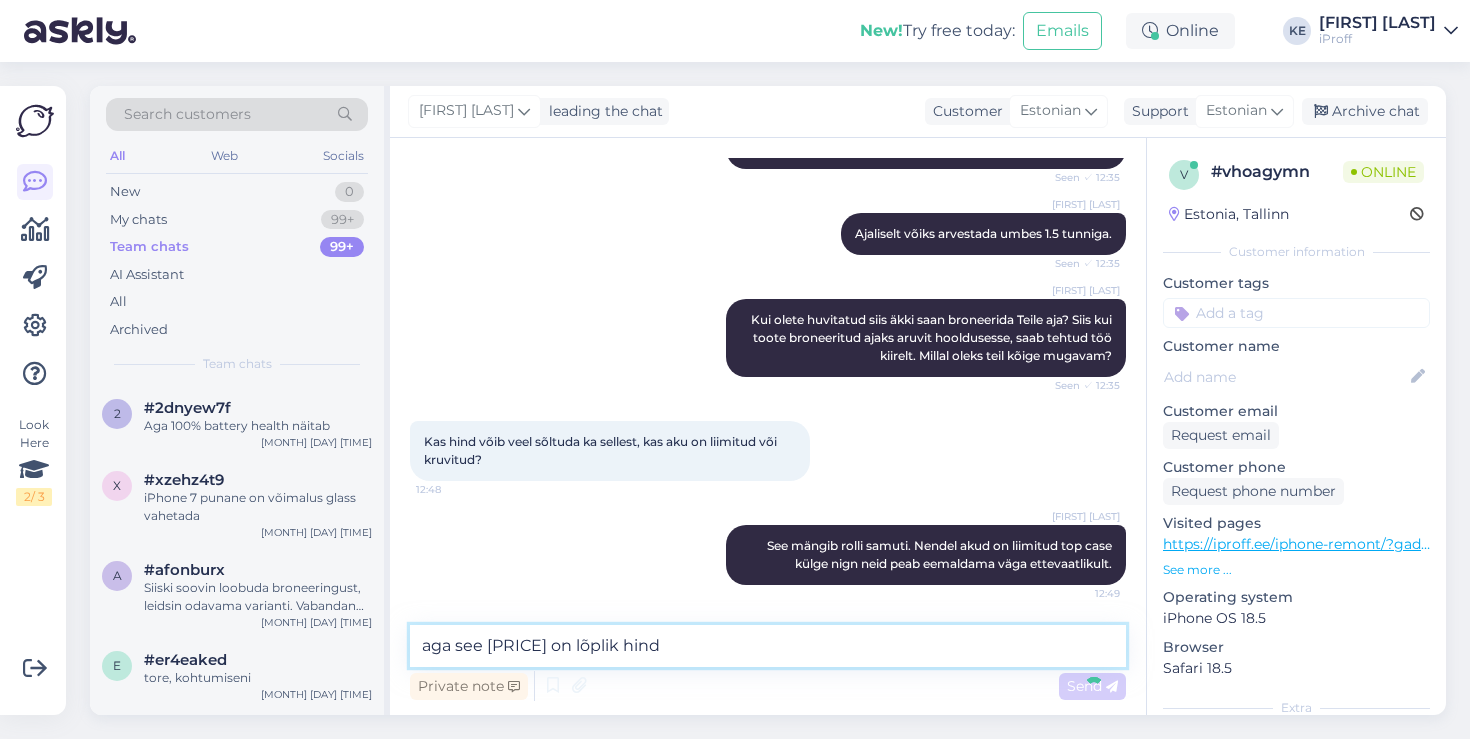 type 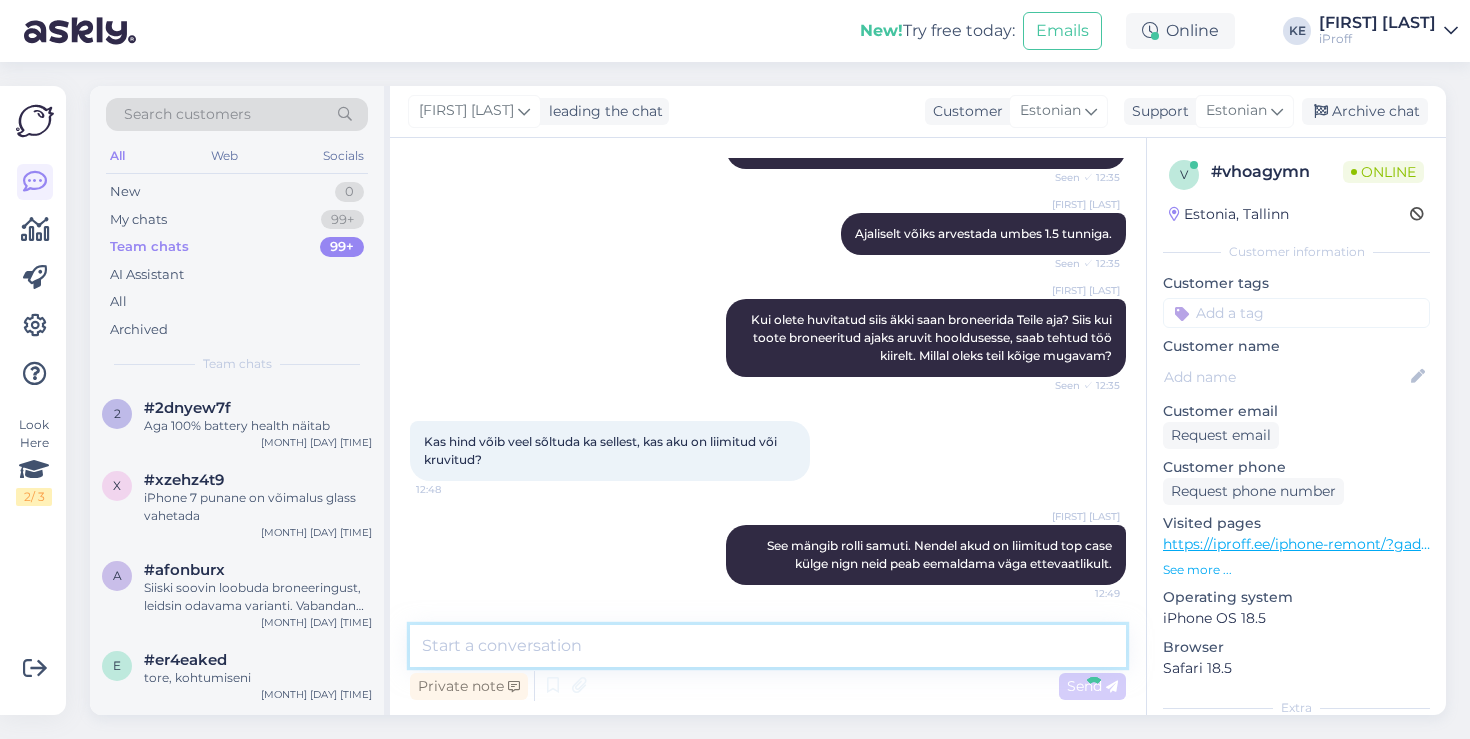 scroll, scrollTop: 689, scrollLeft: 0, axis: vertical 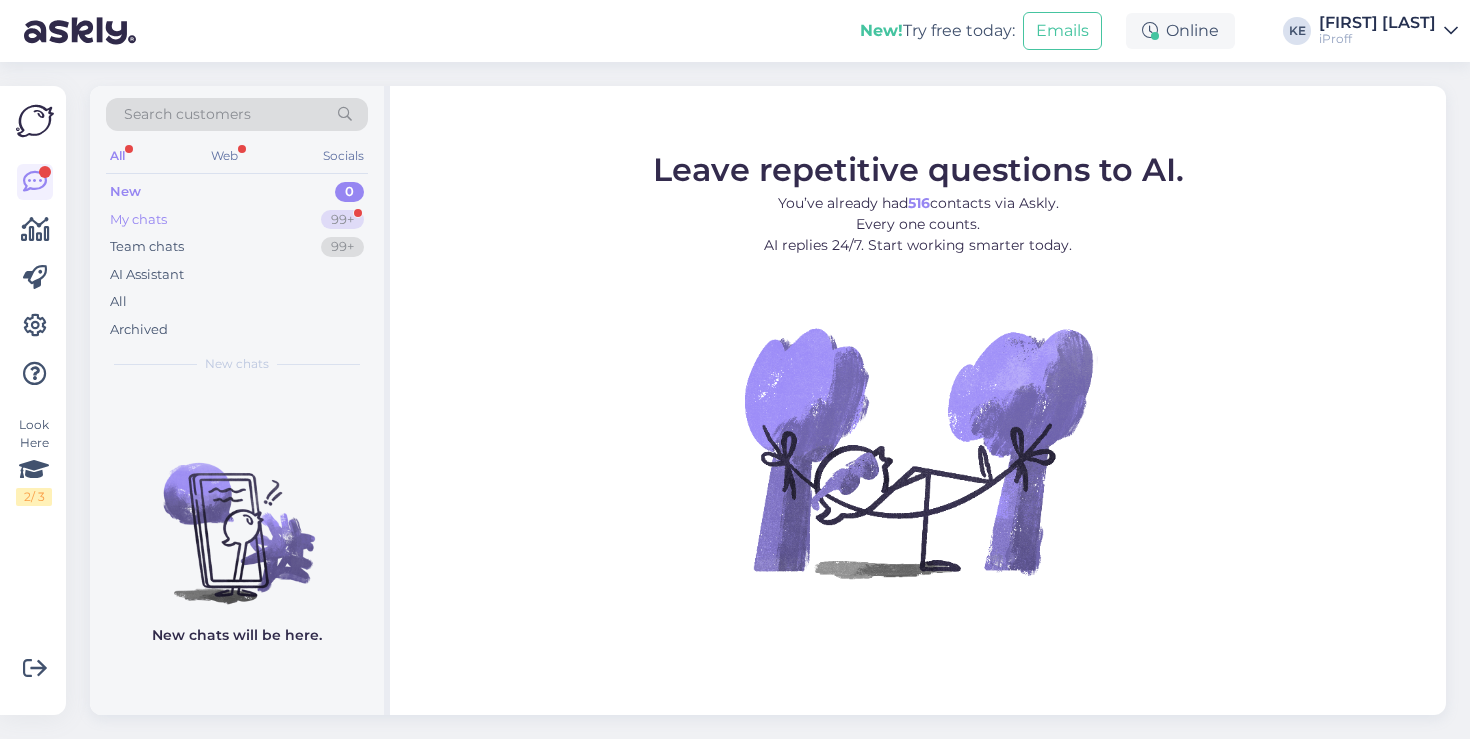 click on "My chats 99+" at bounding box center (237, 220) 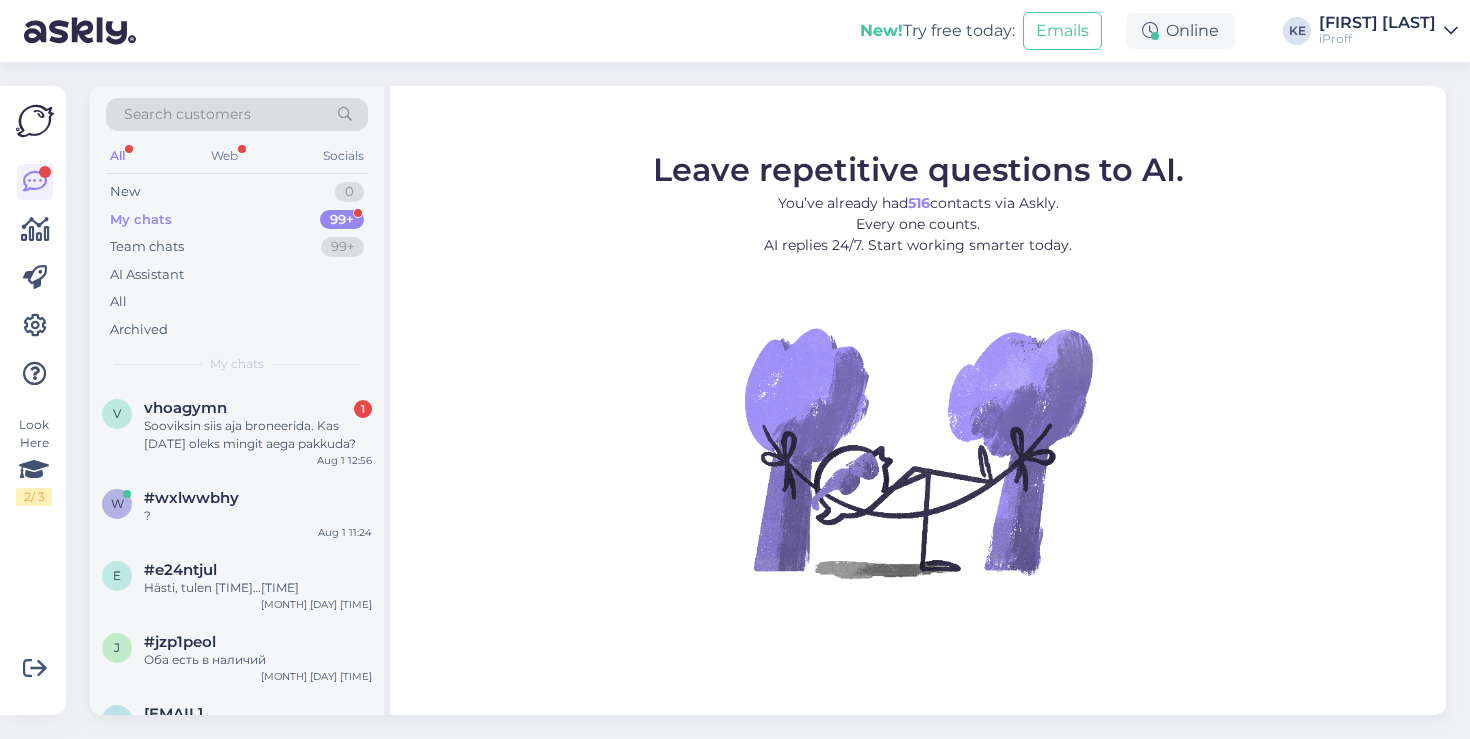 click on "Search customers All Web Socials New 0 My chats 99+ Team chats 99+ AI Assistant All Archived My chats" at bounding box center [237, 235] 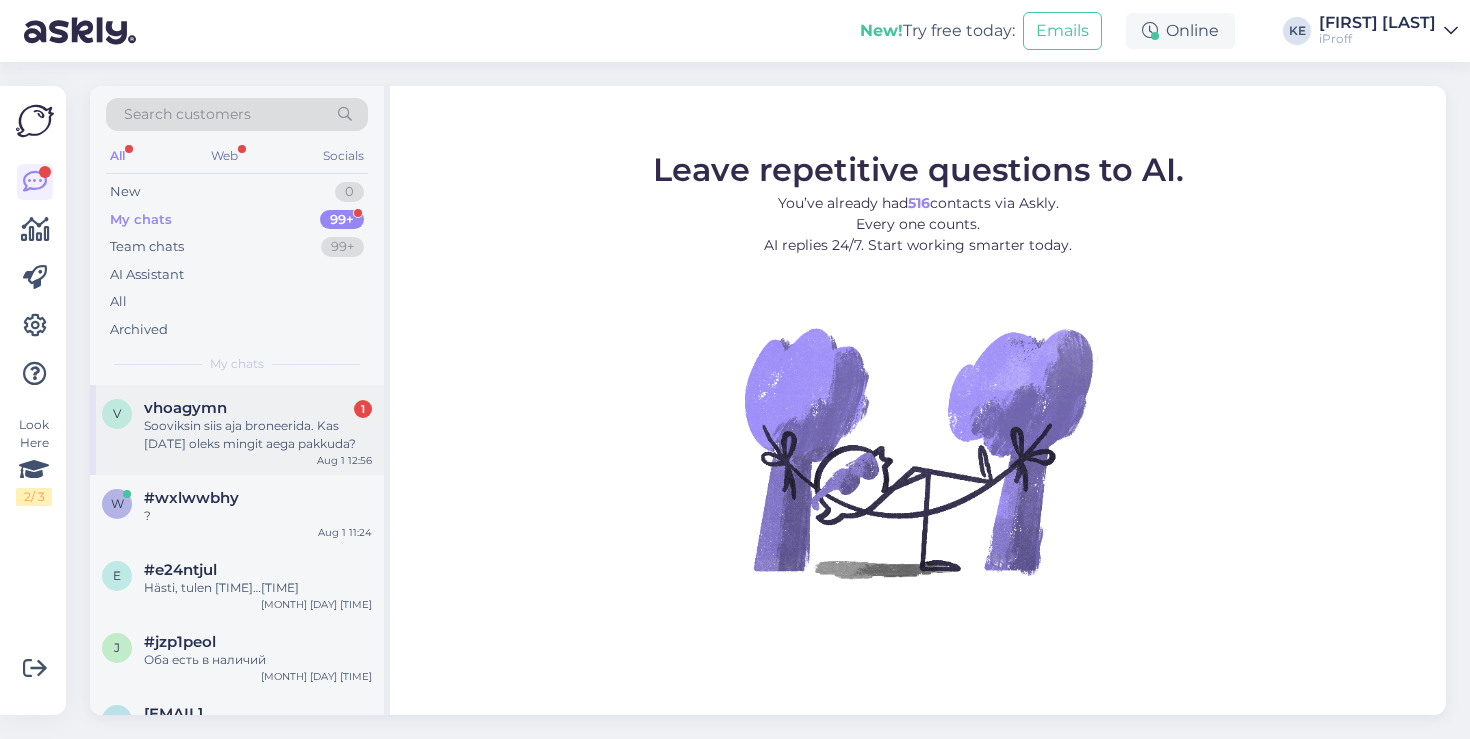 click on "v #vhoagymn 1 Sooviksin siis aja broneerida. Kas [DATE] oleks mingit aega pakkuda? [MONTH] [DAY] [TIME]" at bounding box center (237, 430) 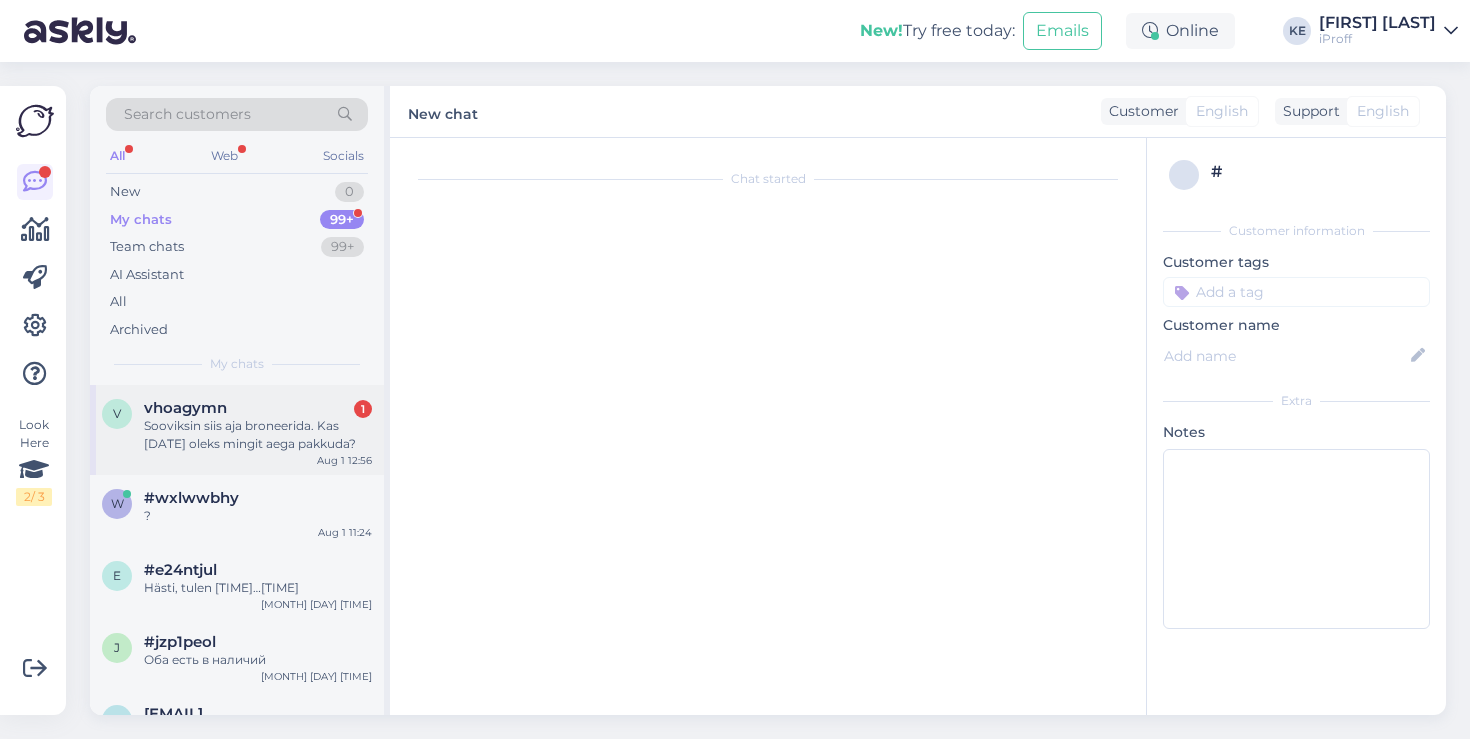scroll, scrollTop: 793, scrollLeft: 0, axis: vertical 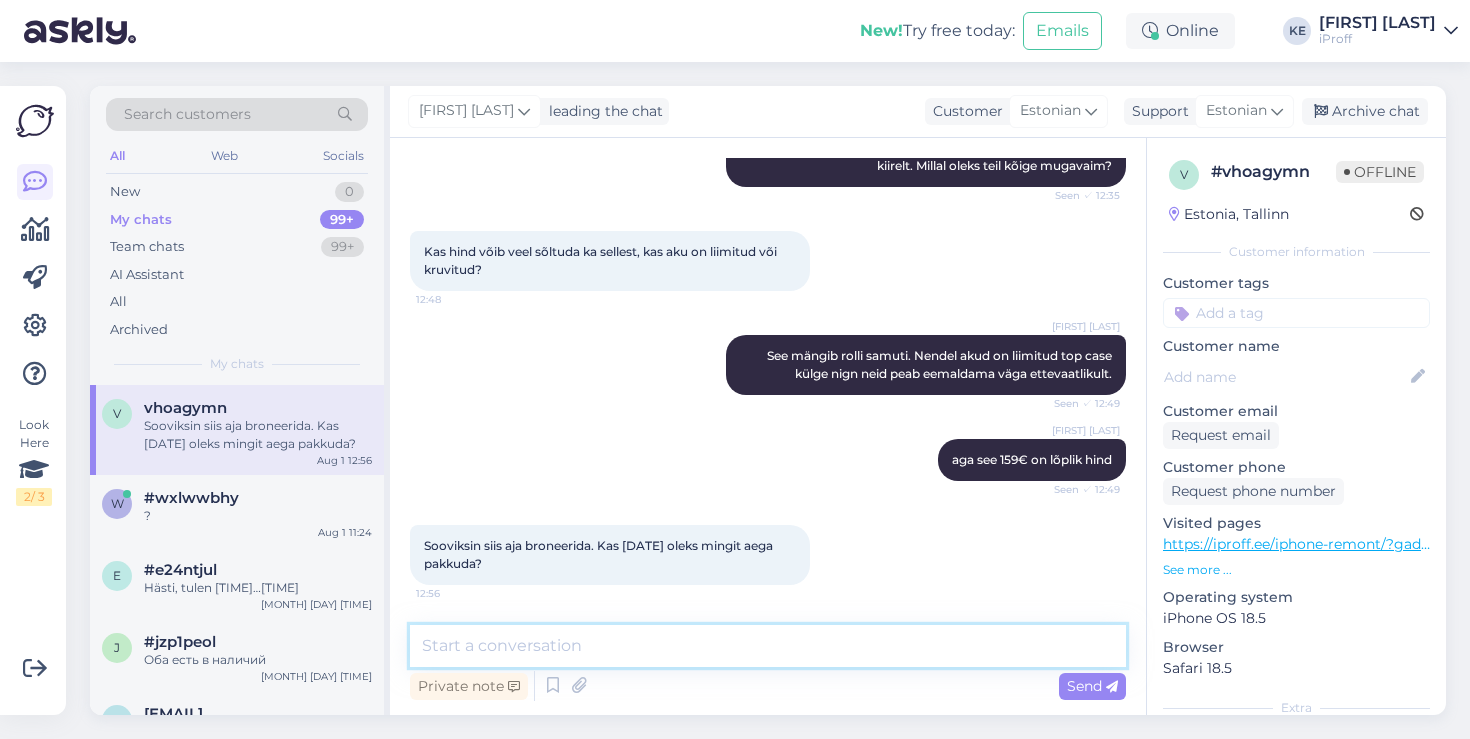 click at bounding box center [768, 646] 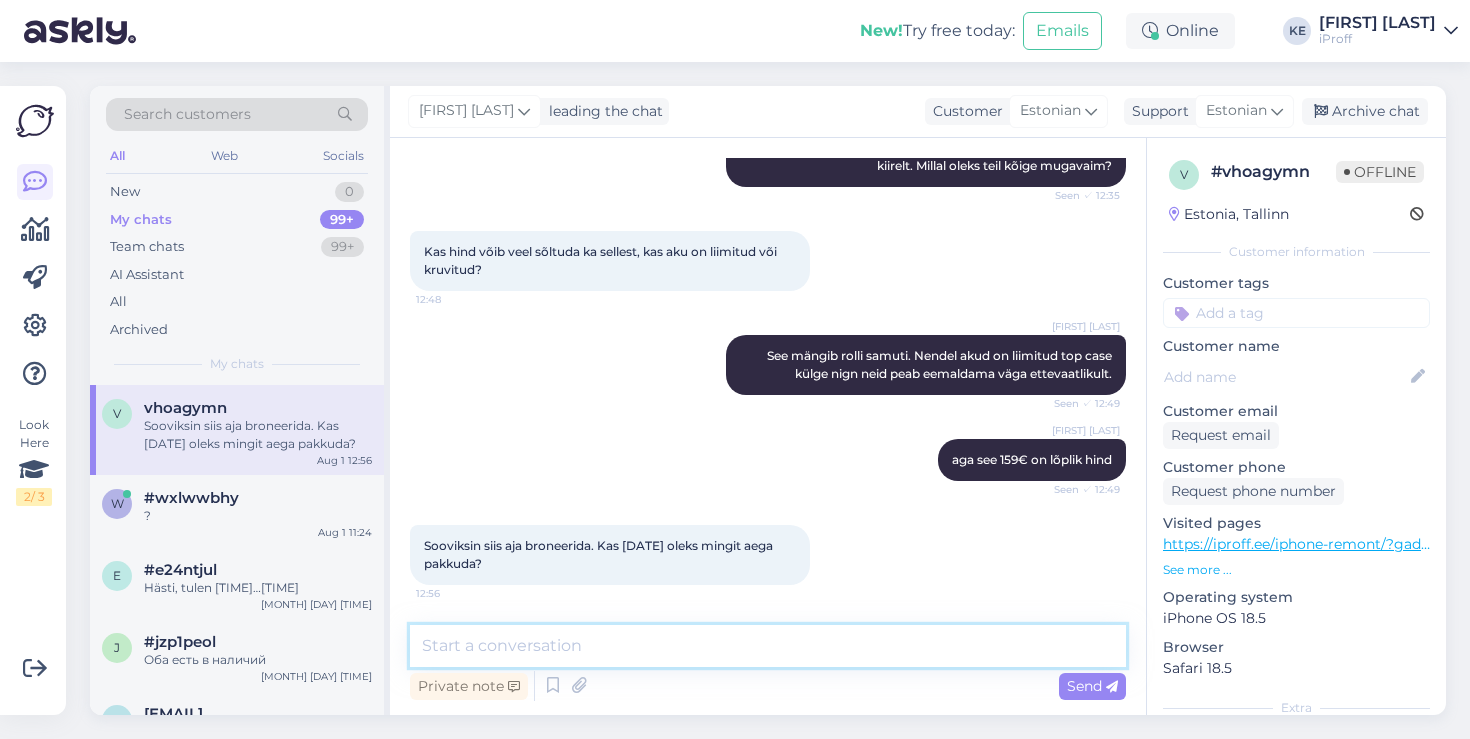 type on "1" 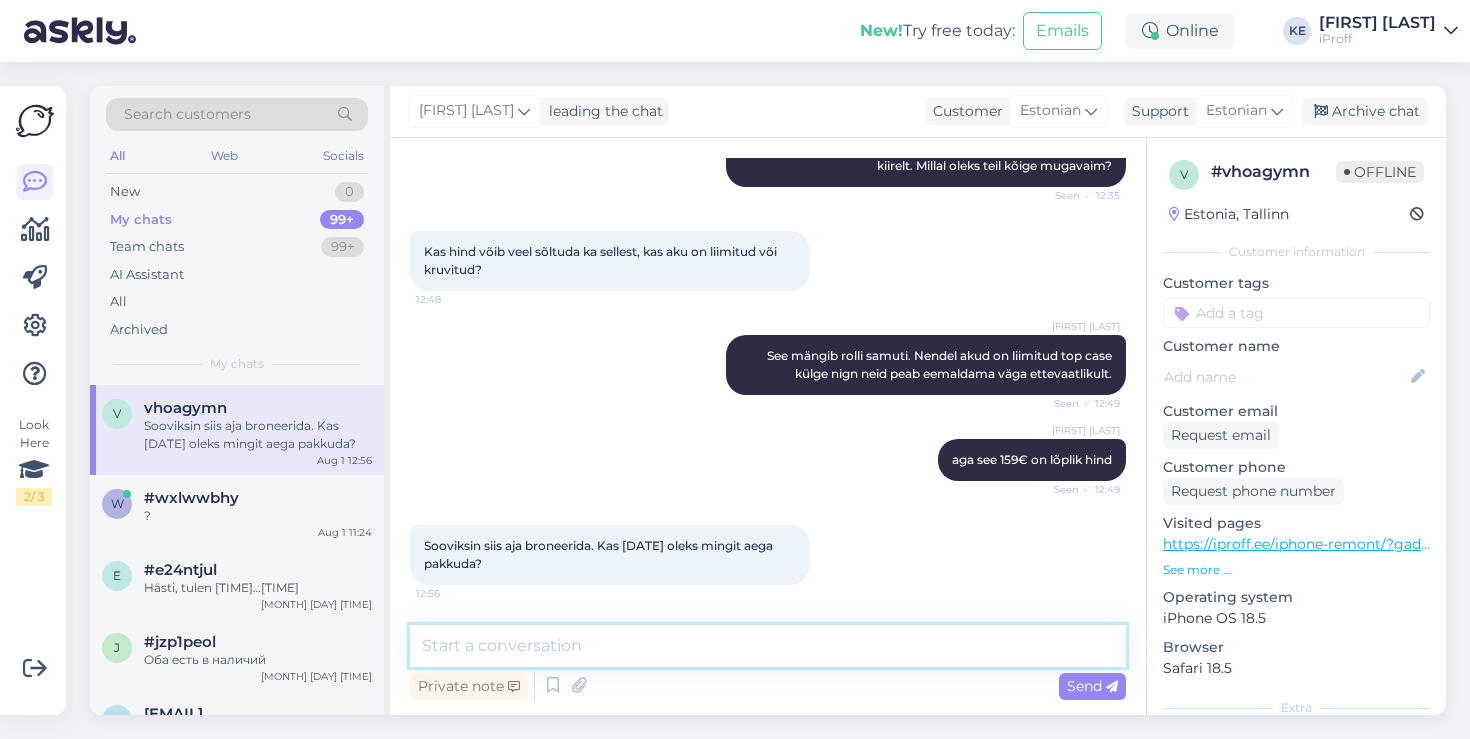 click at bounding box center [768, 646] 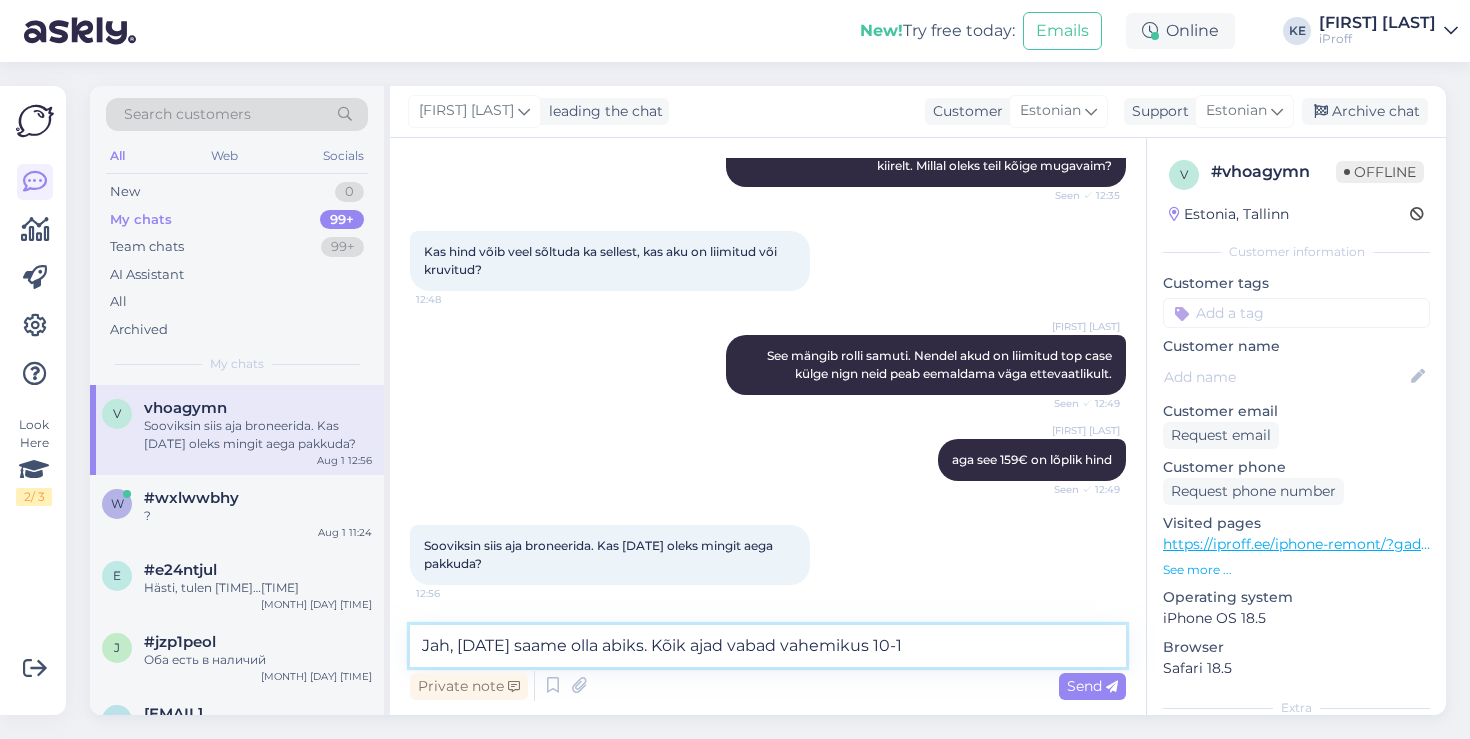 type on "Jah, [DATE] saame olla abiks. Kõik ajad vabad vahemikus 10-17" 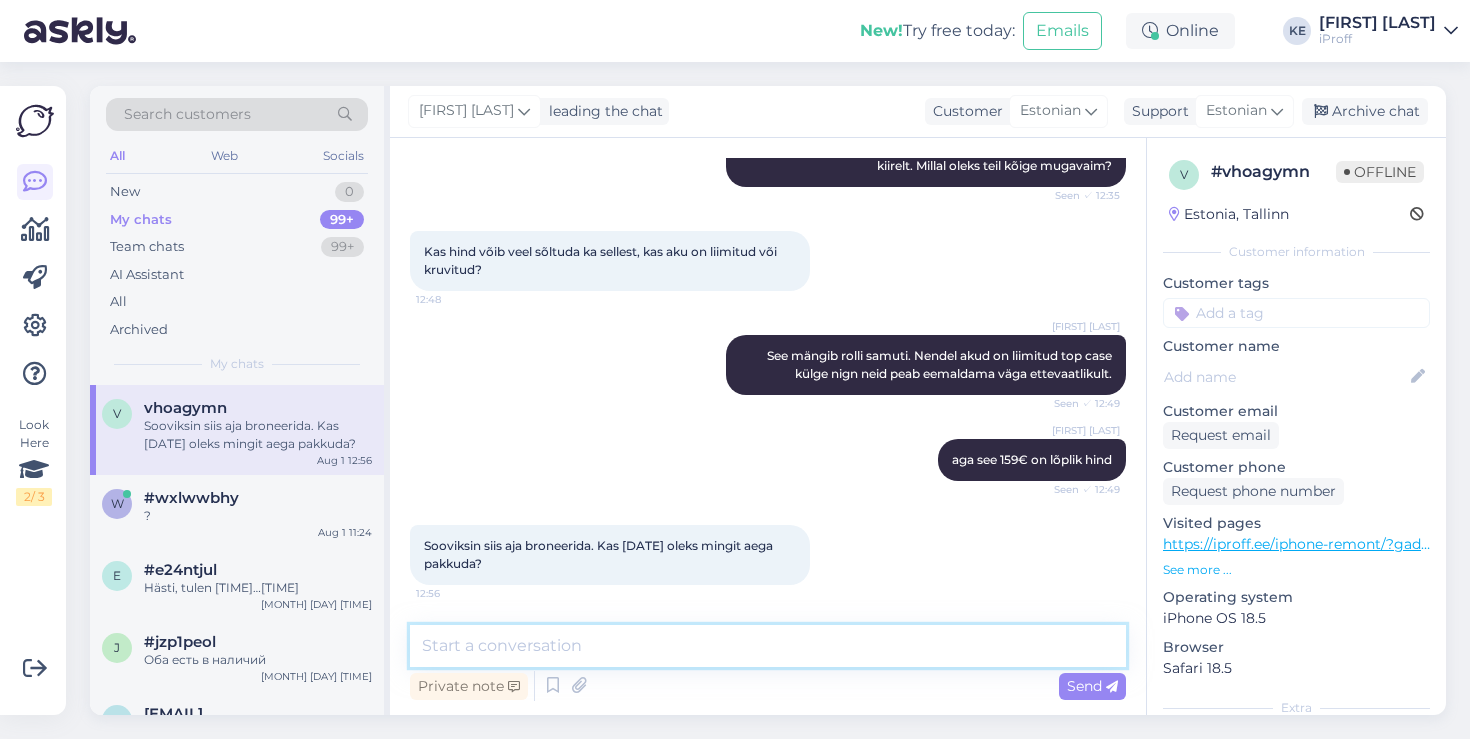 scroll, scrollTop: 879, scrollLeft: 0, axis: vertical 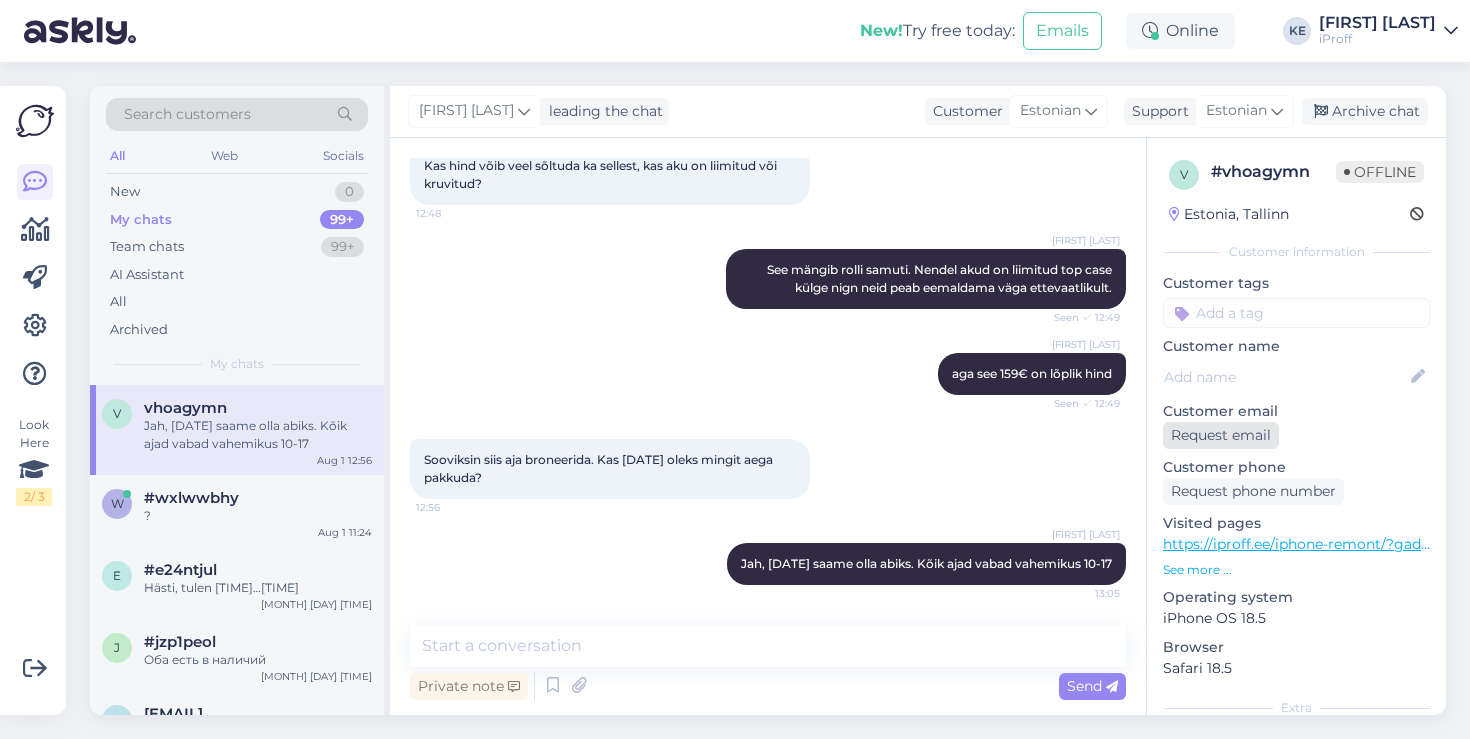 click on "Request email" at bounding box center (1221, 435) 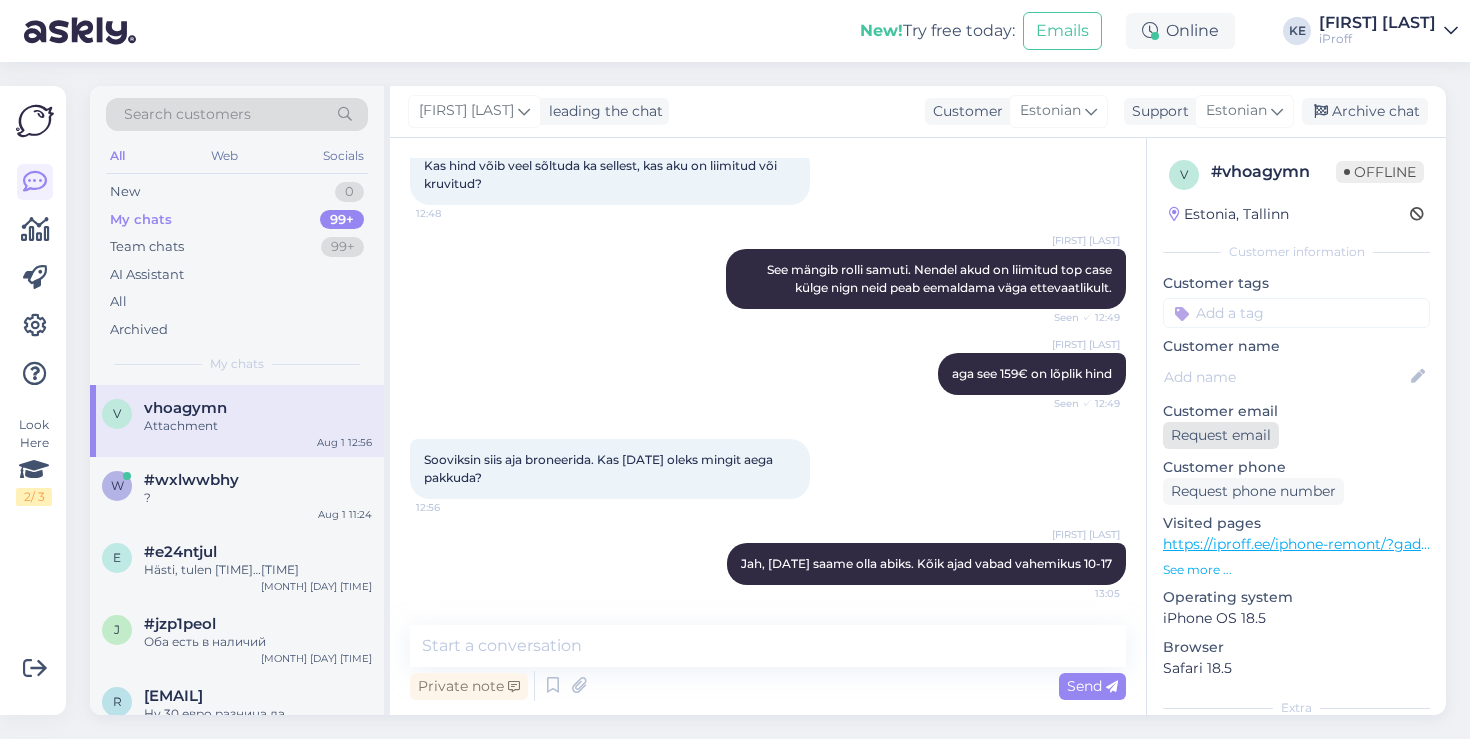 scroll, scrollTop: 983, scrollLeft: 0, axis: vertical 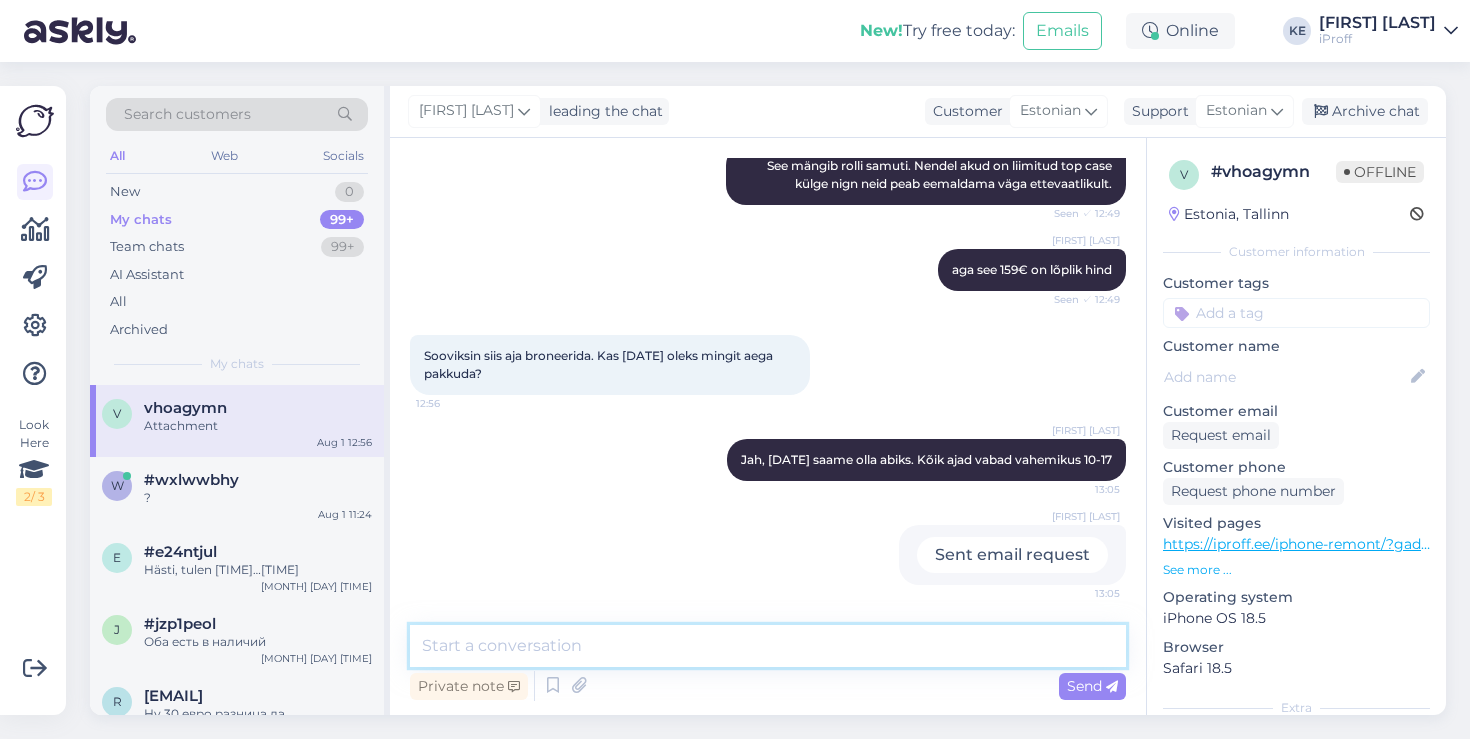click at bounding box center [768, 646] 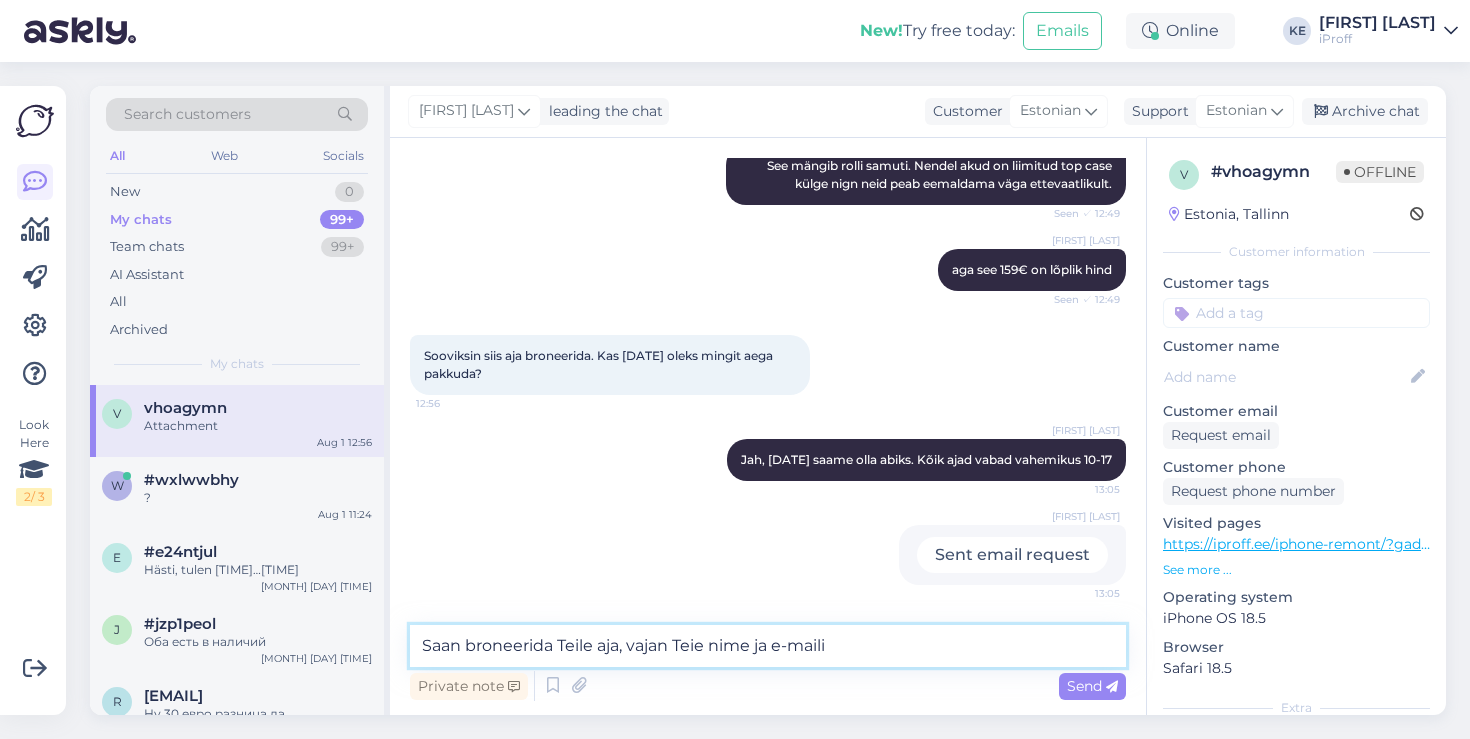 type on "Saan broneerida Teile aja, vajan Teie nime ja e-maili." 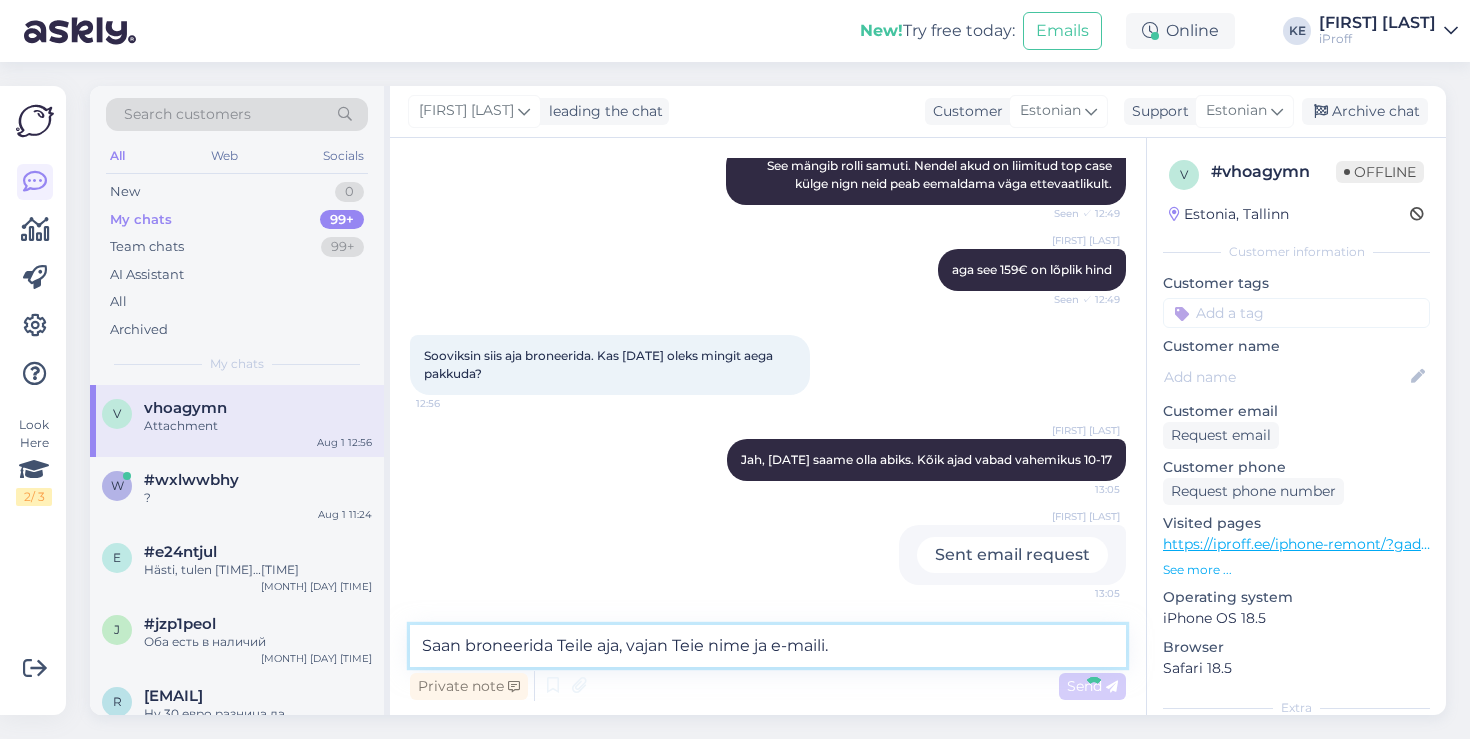 type 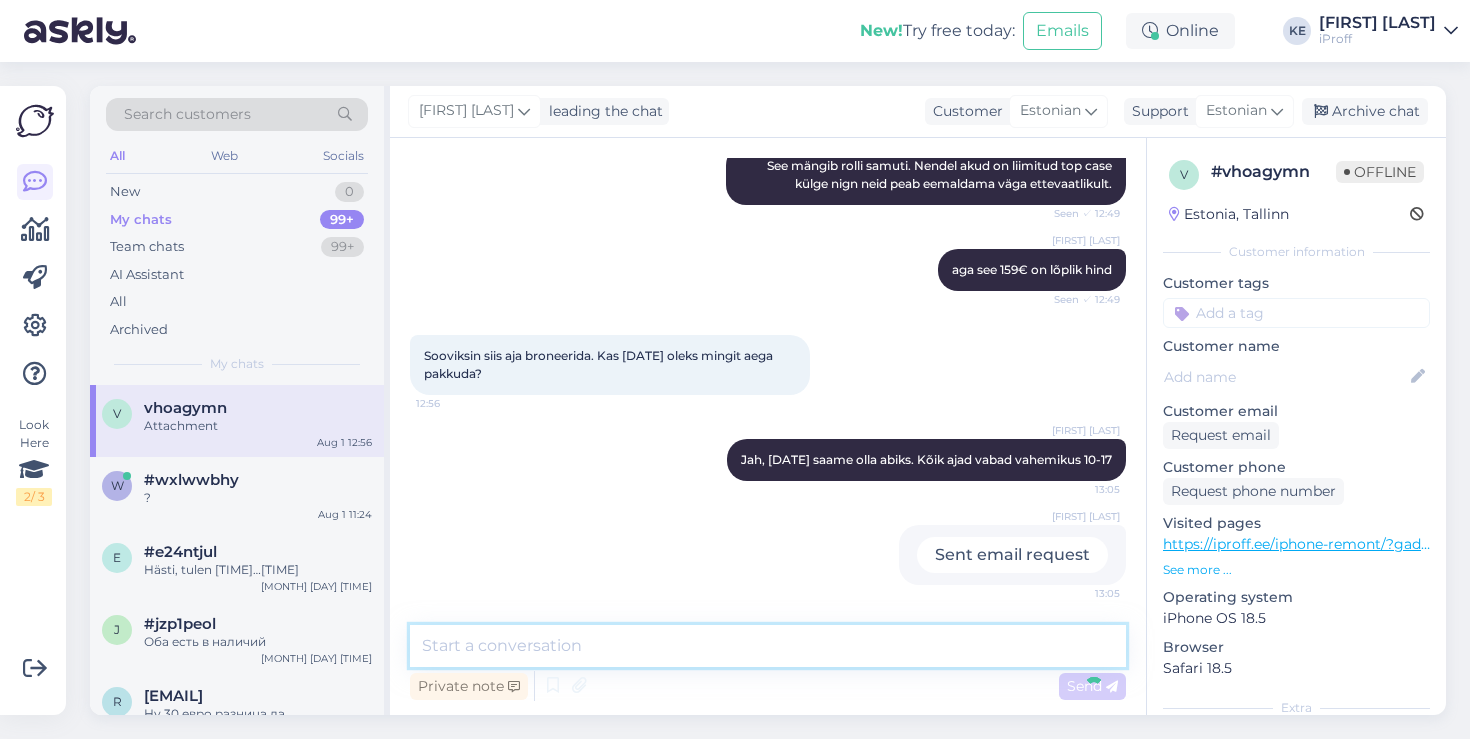 scroll, scrollTop: 1069, scrollLeft: 0, axis: vertical 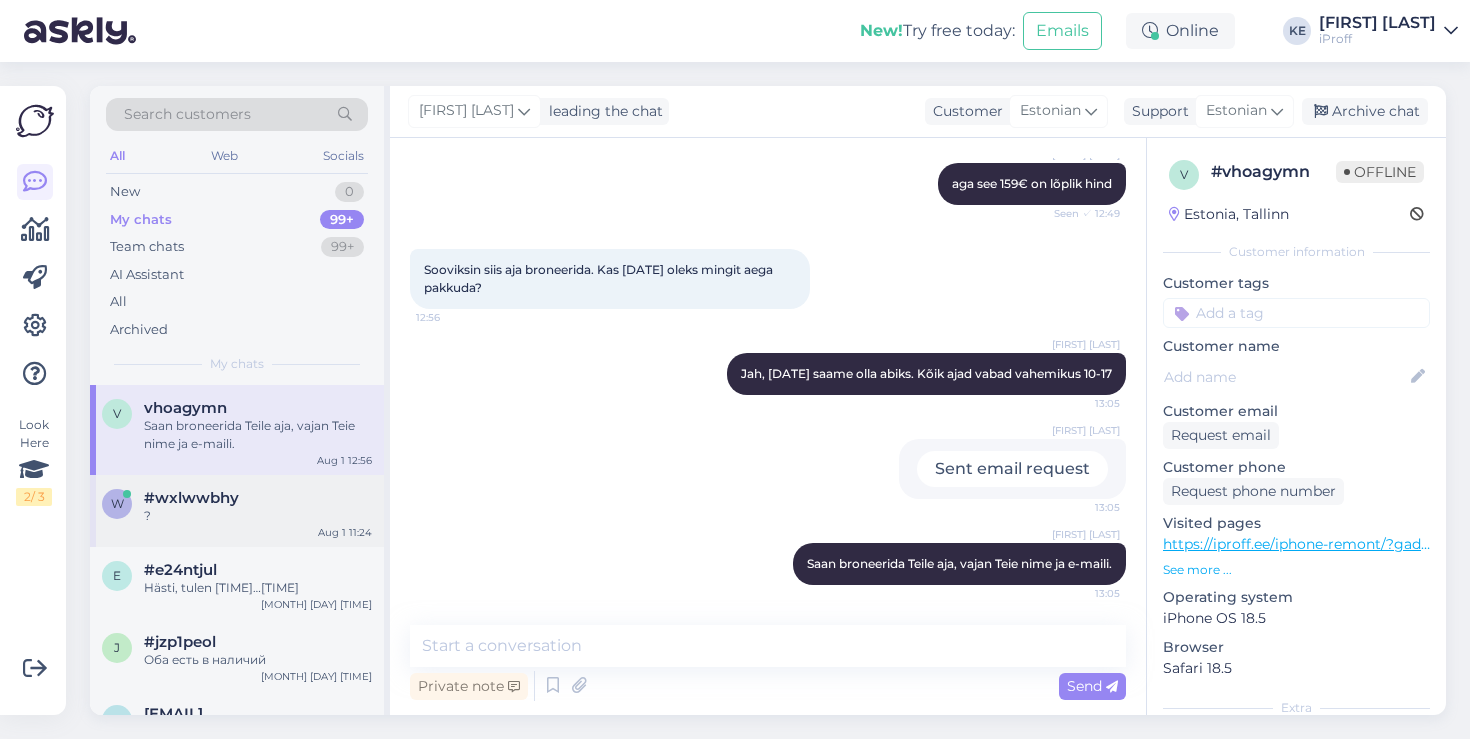 click on "#wxlwwbhy" at bounding box center (258, 498) 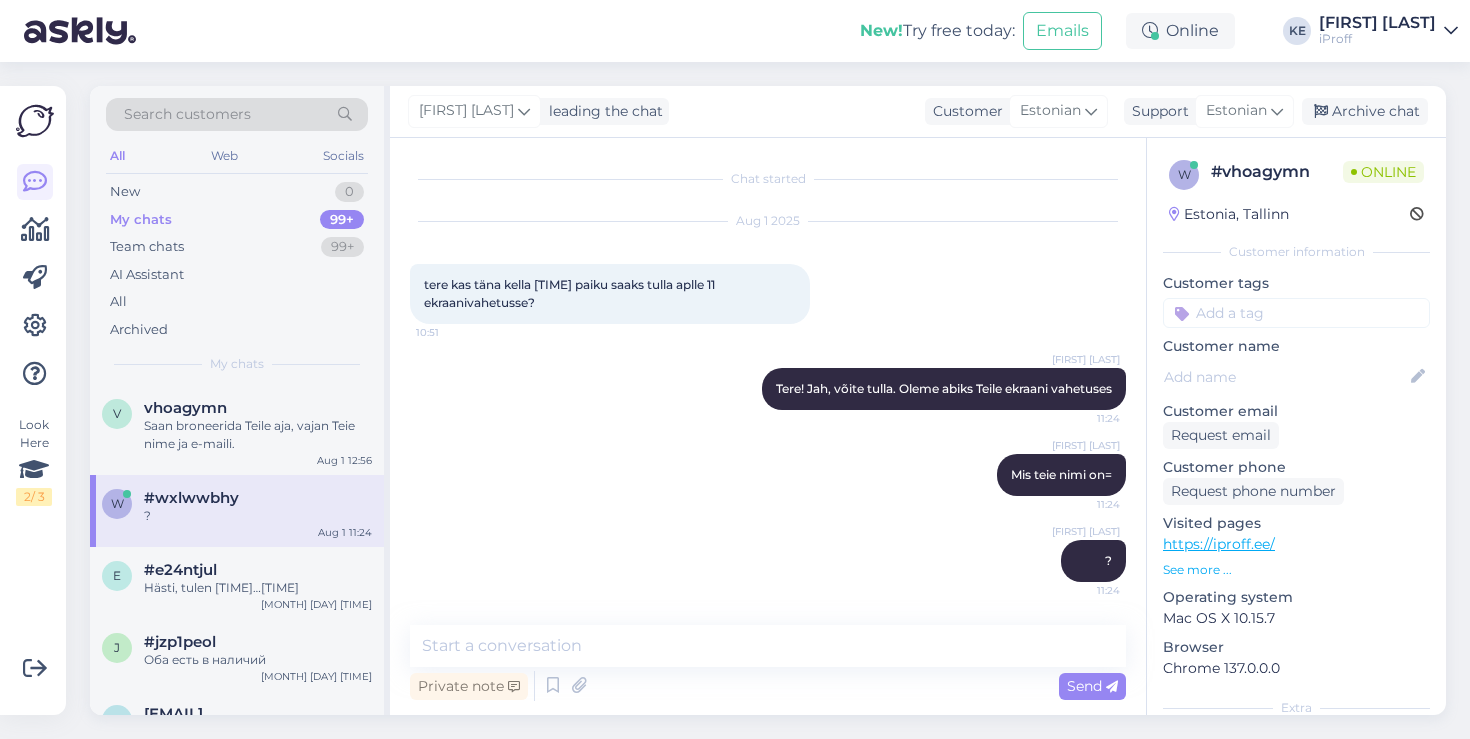 scroll, scrollTop: 0, scrollLeft: 0, axis: both 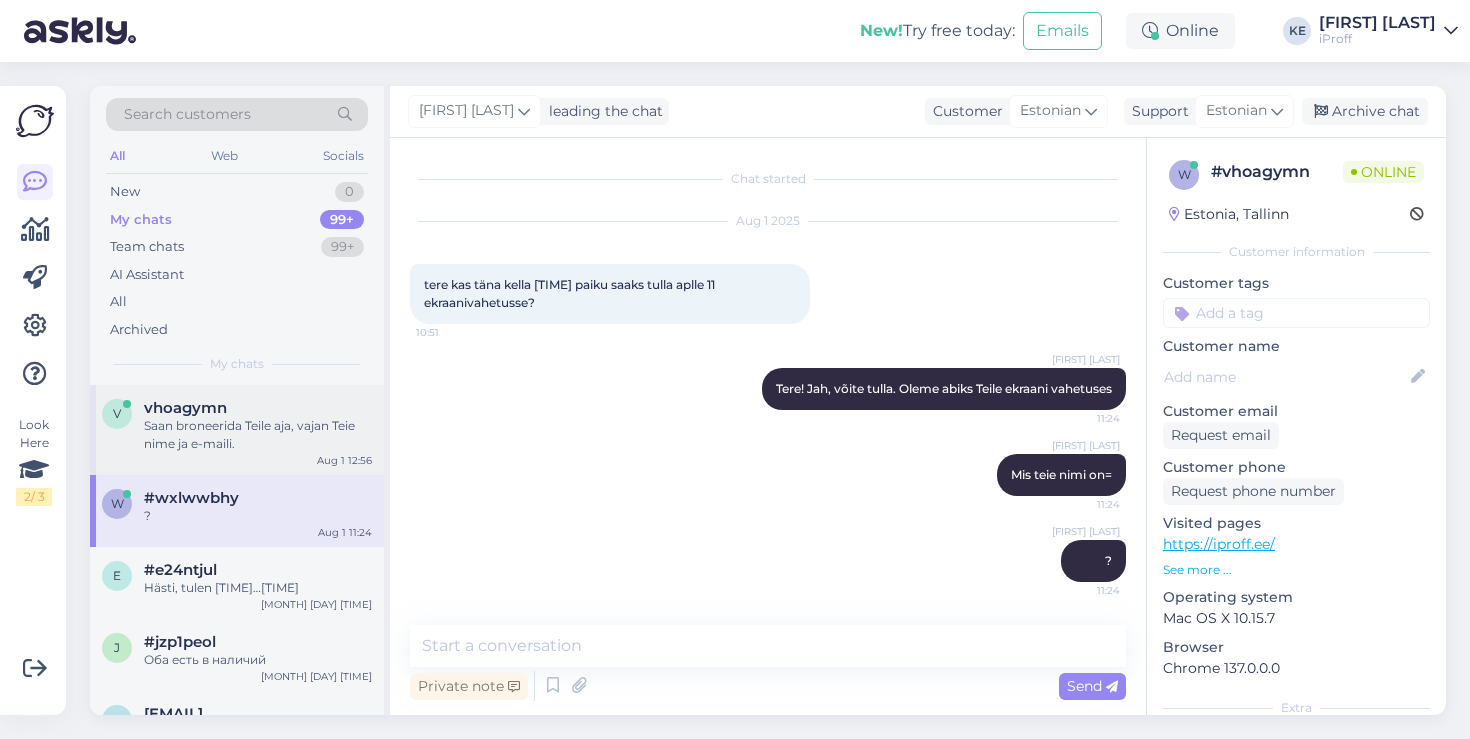 click on "Saan broneerida Teile aja, vajan Teie nime ja e-maili." at bounding box center (258, 435) 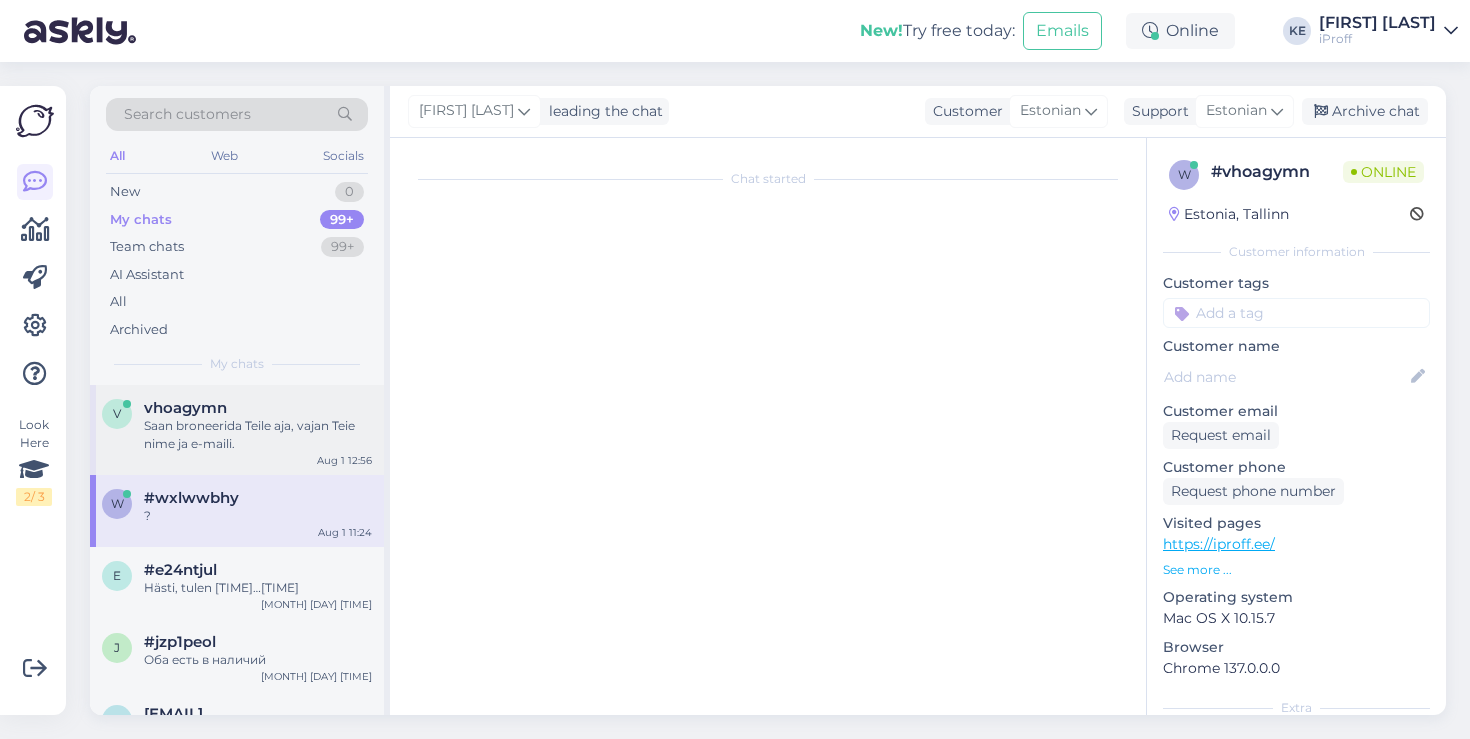 scroll, scrollTop: 1069, scrollLeft: 0, axis: vertical 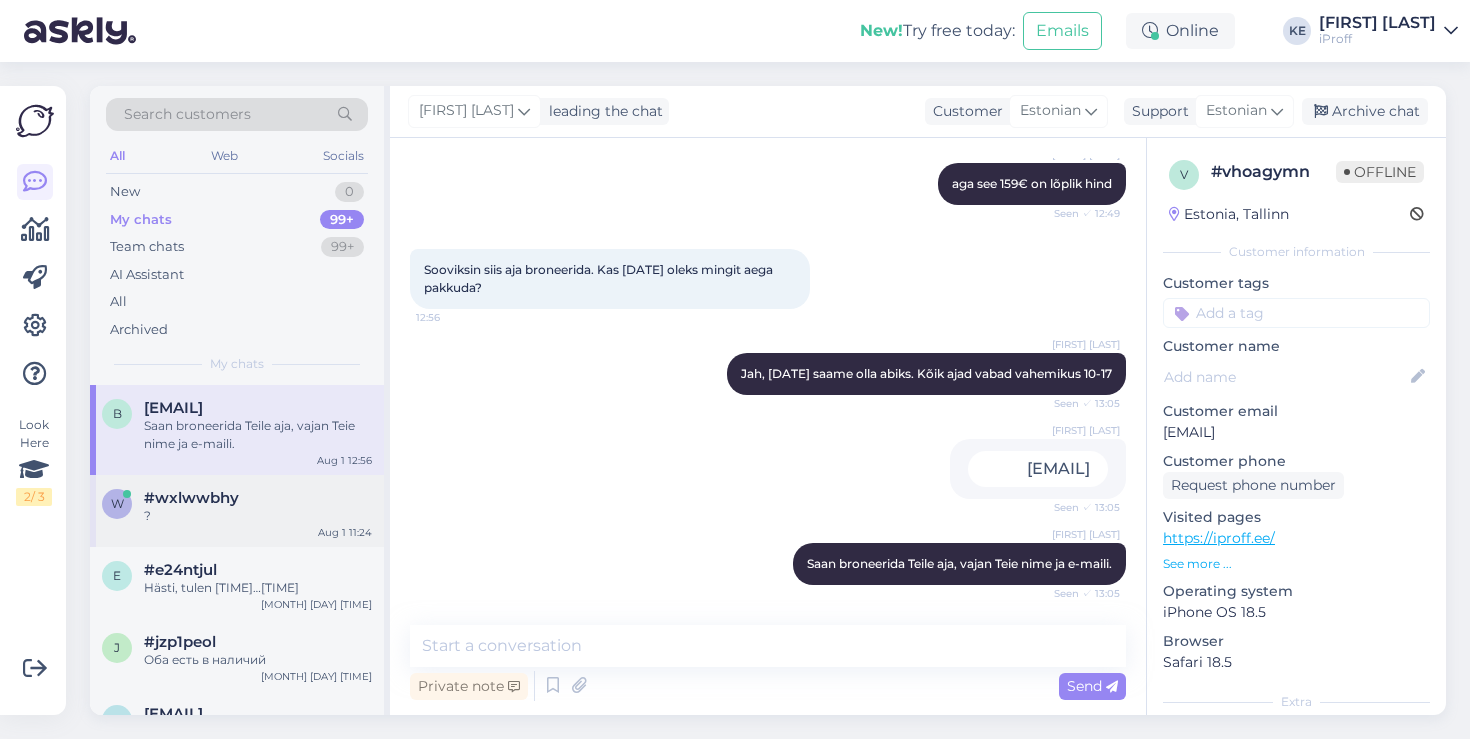 click on "?" at bounding box center (258, 516) 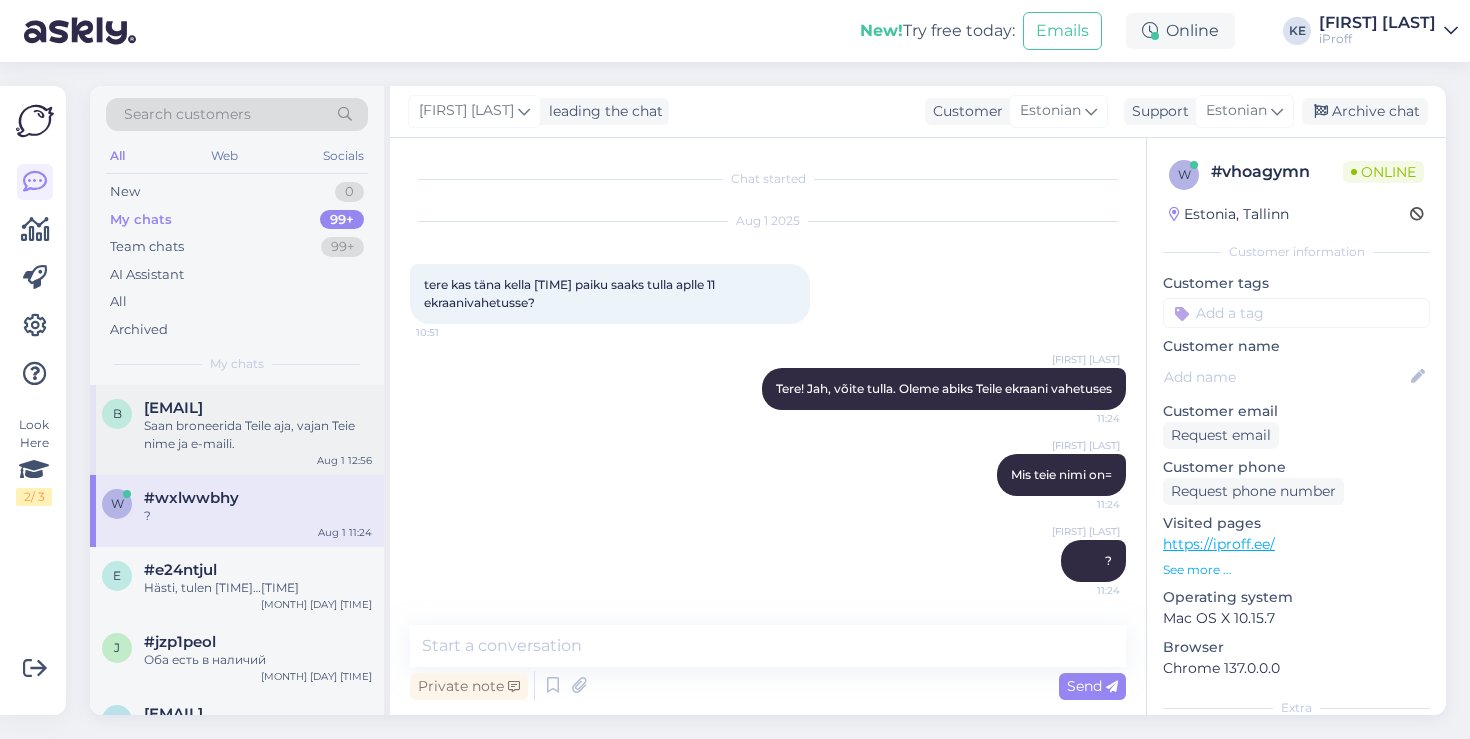 click on "Saan broneerida Teile aja, vajan Teie nime ja e-maili." at bounding box center [258, 435] 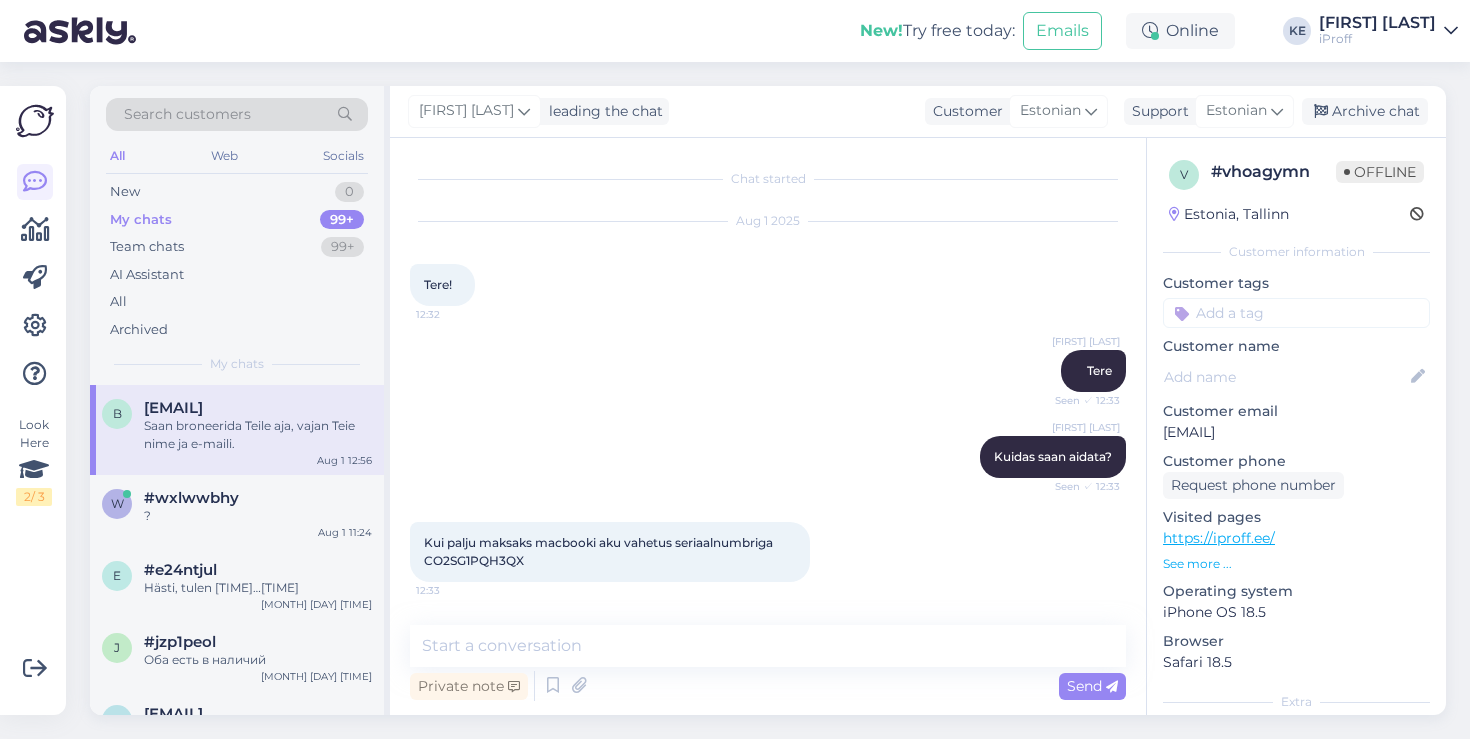 scroll, scrollTop: 1069, scrollLeft: 0, axis: vertical 